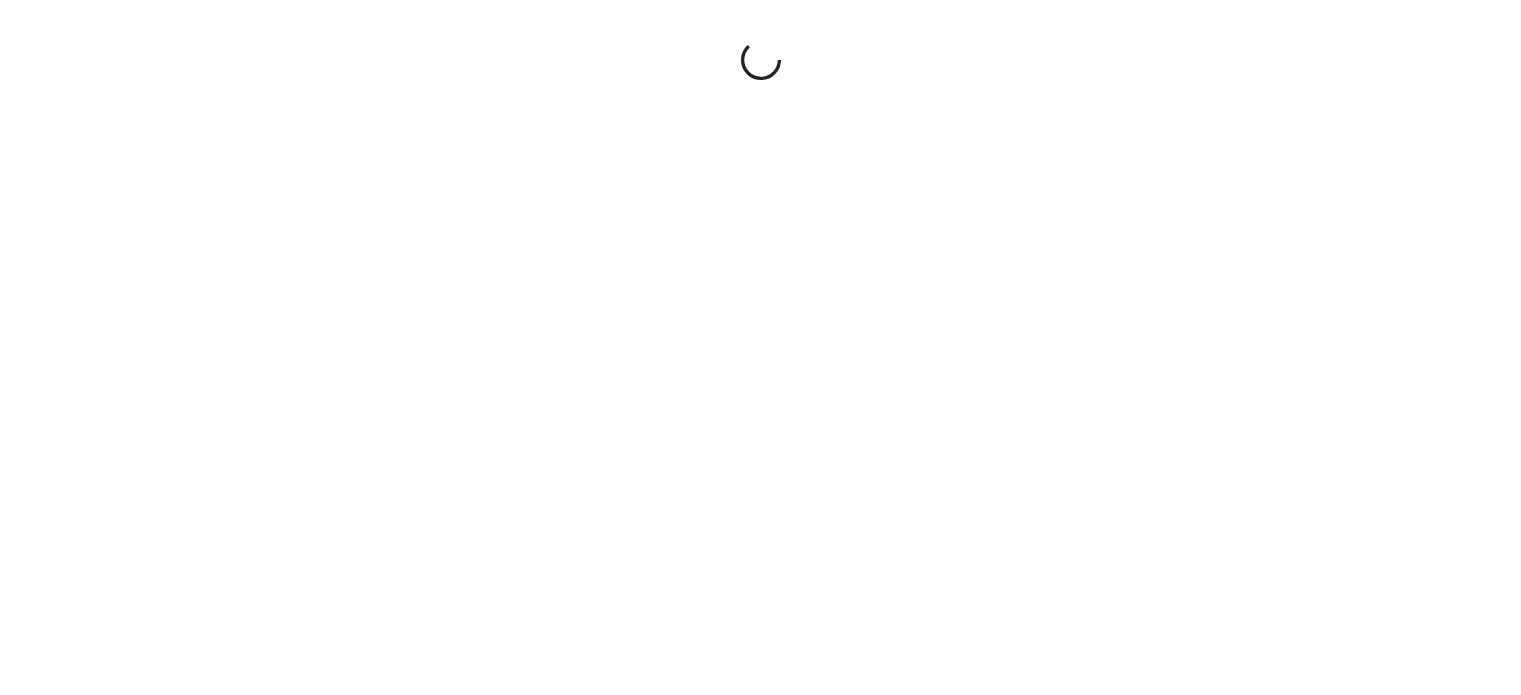 scroll, scrollTop: 0, scrollLeft: 0, axis: both 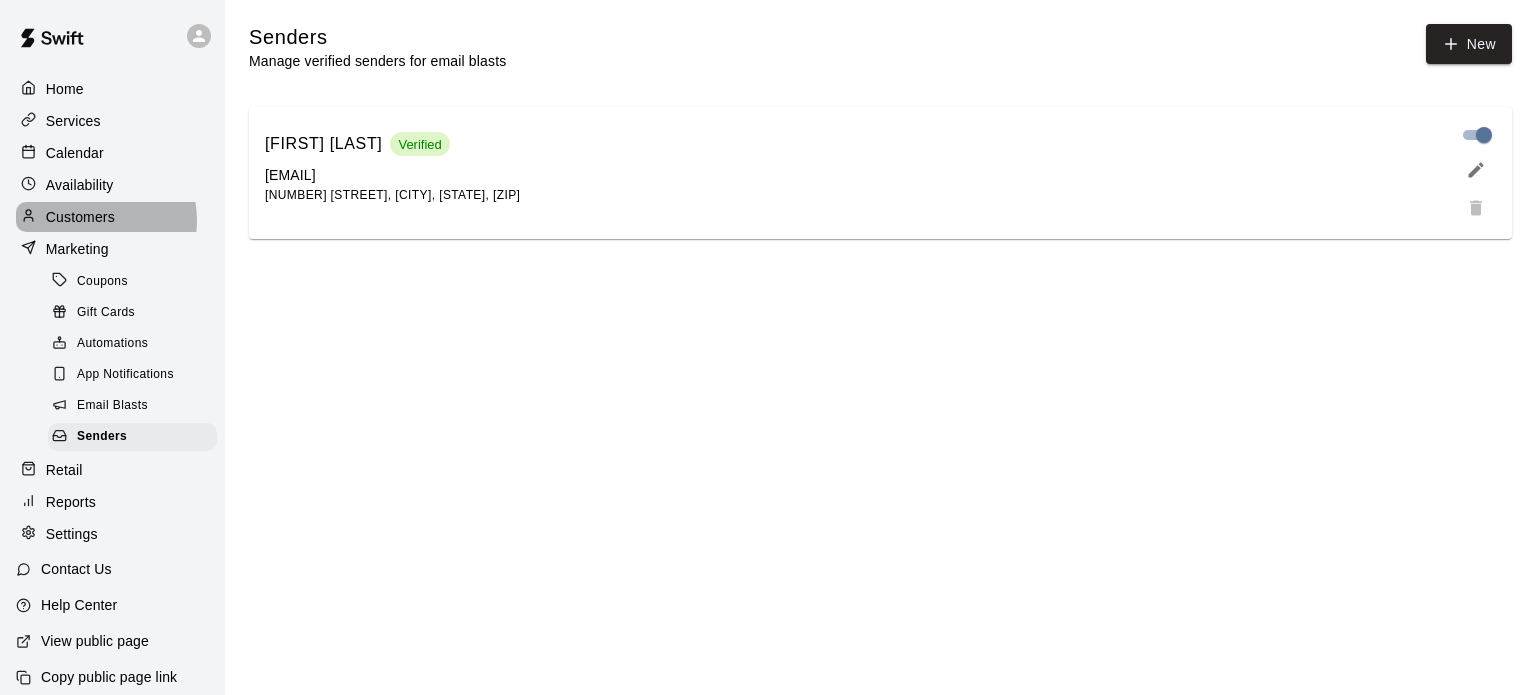 click on "Customers" at bounding box center (80, 217) 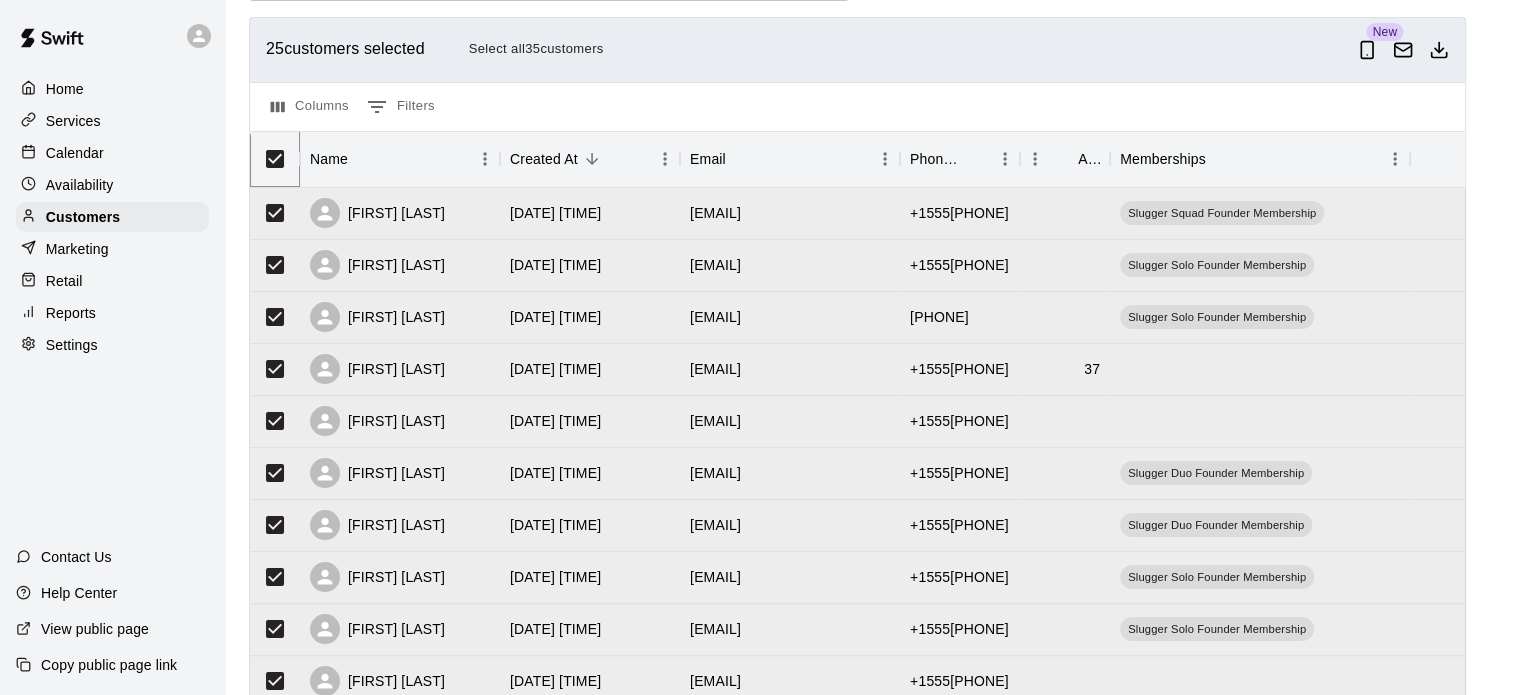 scroll, scrollTop: 135, scrollLeft: 0, axis: vertical 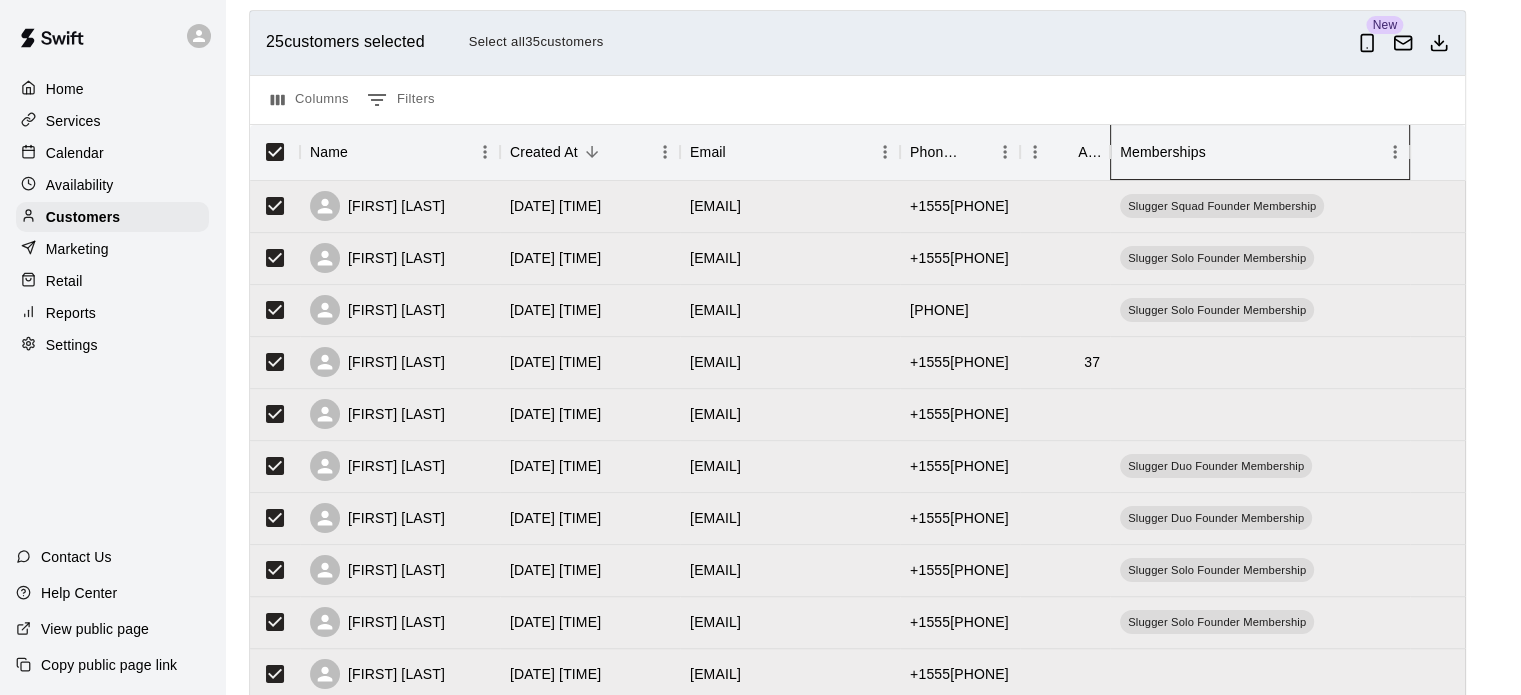 click on "Memberships" at bounding box center [1163, 152] 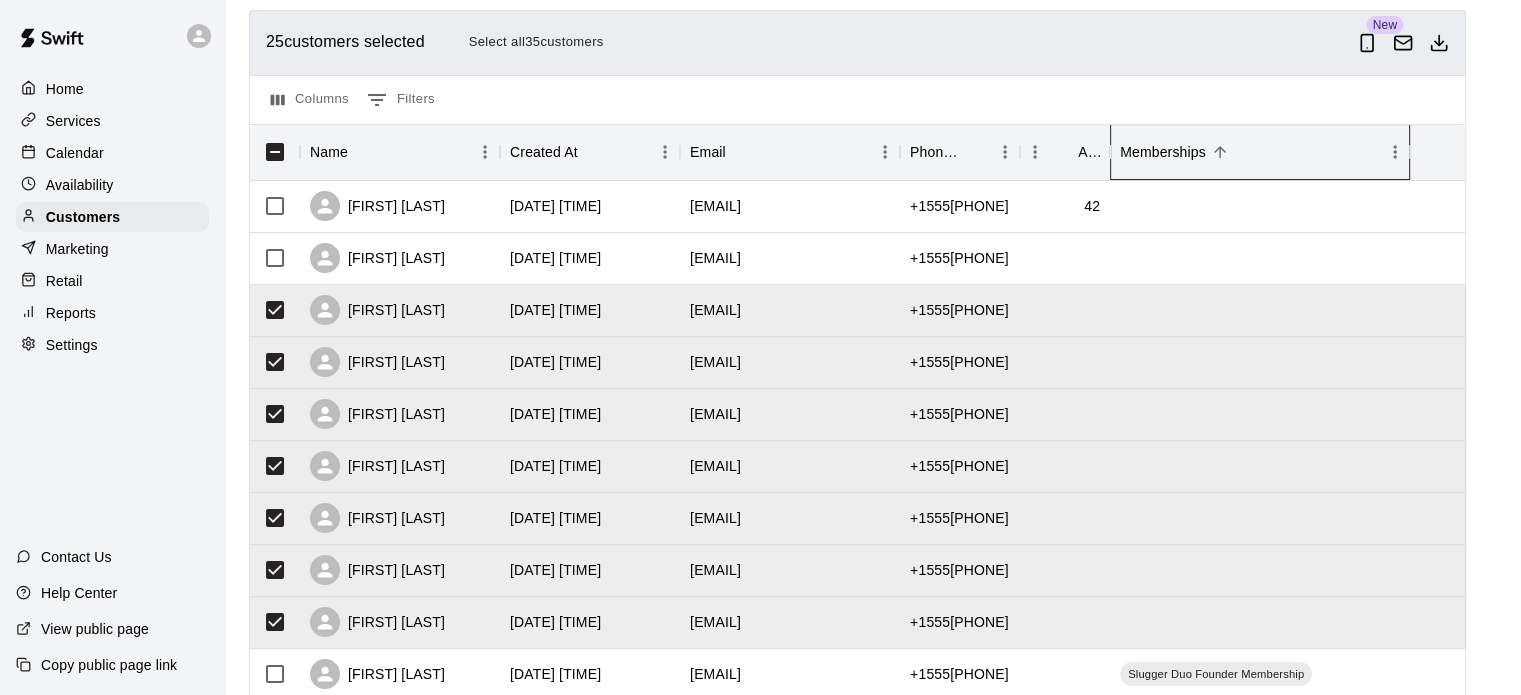 click on "Memberships" at bounding box center (1163, 152) 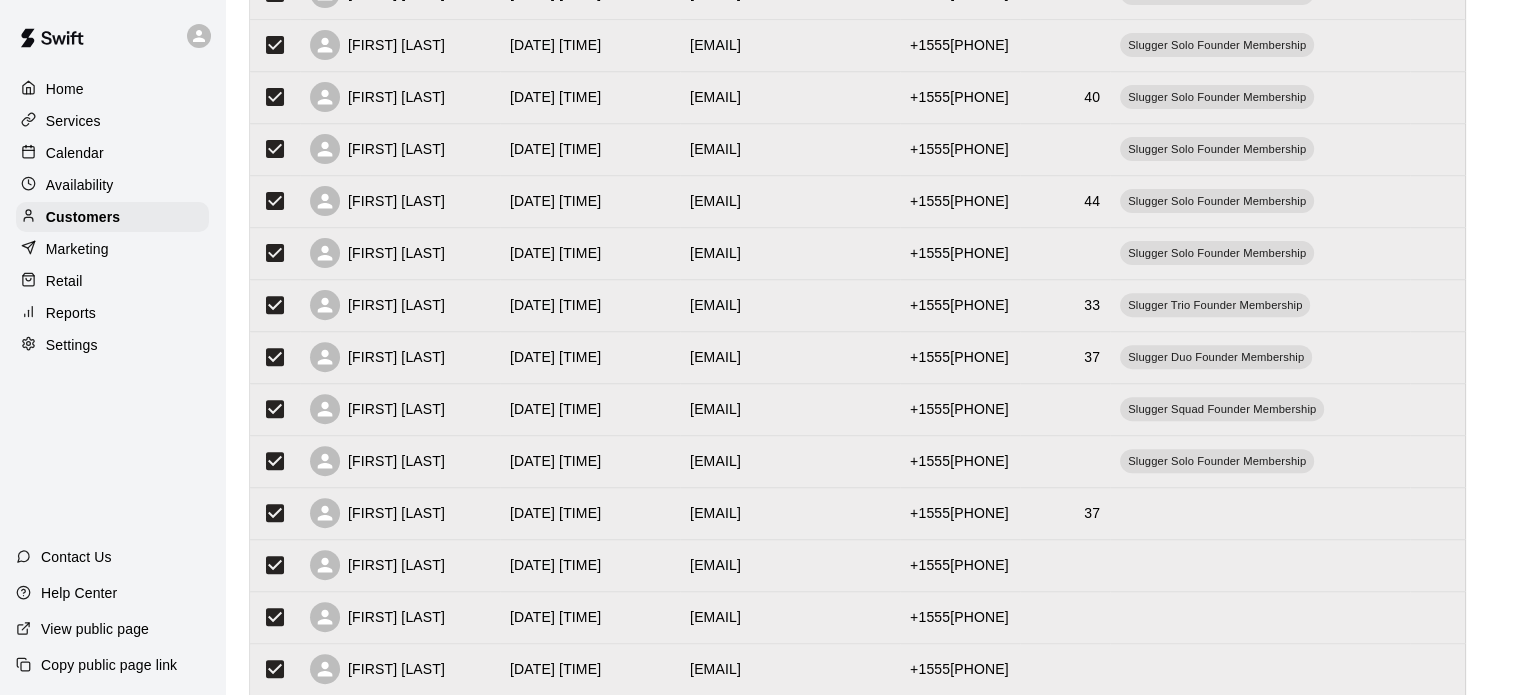 scroll, scrollTop: 1032, scrollLeft: 0, axis: vertical 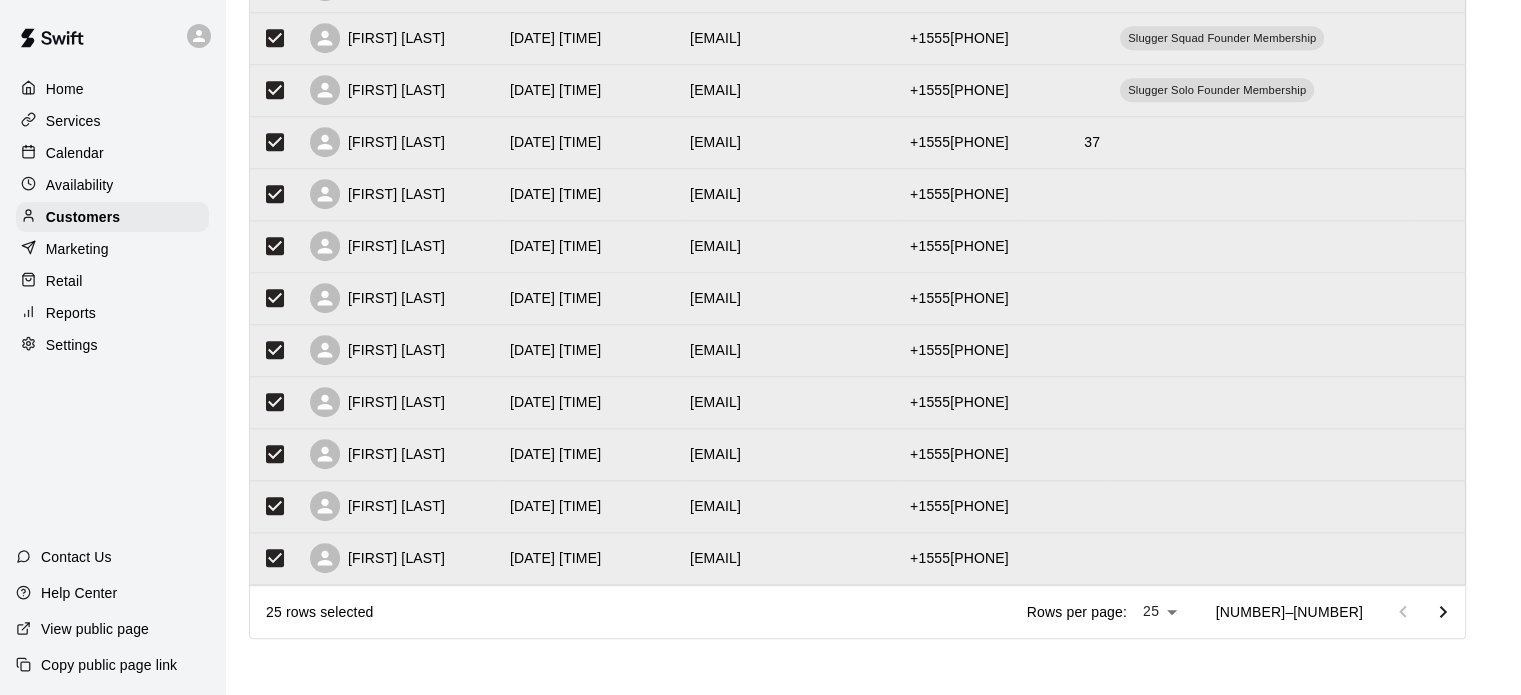 click on "Customers Customers includes anyone that has made a booking at your facility in the past.   New ​ ​ 25  customers selected Select all  35  customers New Columns 0 Filters Name Created At Email Phone Number Age Memberships [FIRST] [LAST] [DATE] [TIME] [EMAIL] +1555[PHONE] Slugger Squad Founder Membership [FIRST] [LAST]  [DATE] [TIME] [EMAIL] +1555[PHONE] Slugger Solo Founder Membership [FIRST] [LAST] [DATE] [TIME] [EMAIL] +1555[PHONE] Slugger Solo Founder Membership [FIRST] [LAST] [DATE] [TIME] [EMAIL] +1555[PHONE] Slugger Duo Founder Membership [FIRST] [LAST] [DATE] [TIME] [EMAIL] +1555[PHONE] Slugger Duo Founder Membership [FIRST] [LAST]  [DATE] [TIME] [EMAIL] +1555[PHONE] Slugger Solo Founder Membership [FIRST] [LAST] [DATE] [TIME] [EMAIL]" at bounding box center [760, -168] 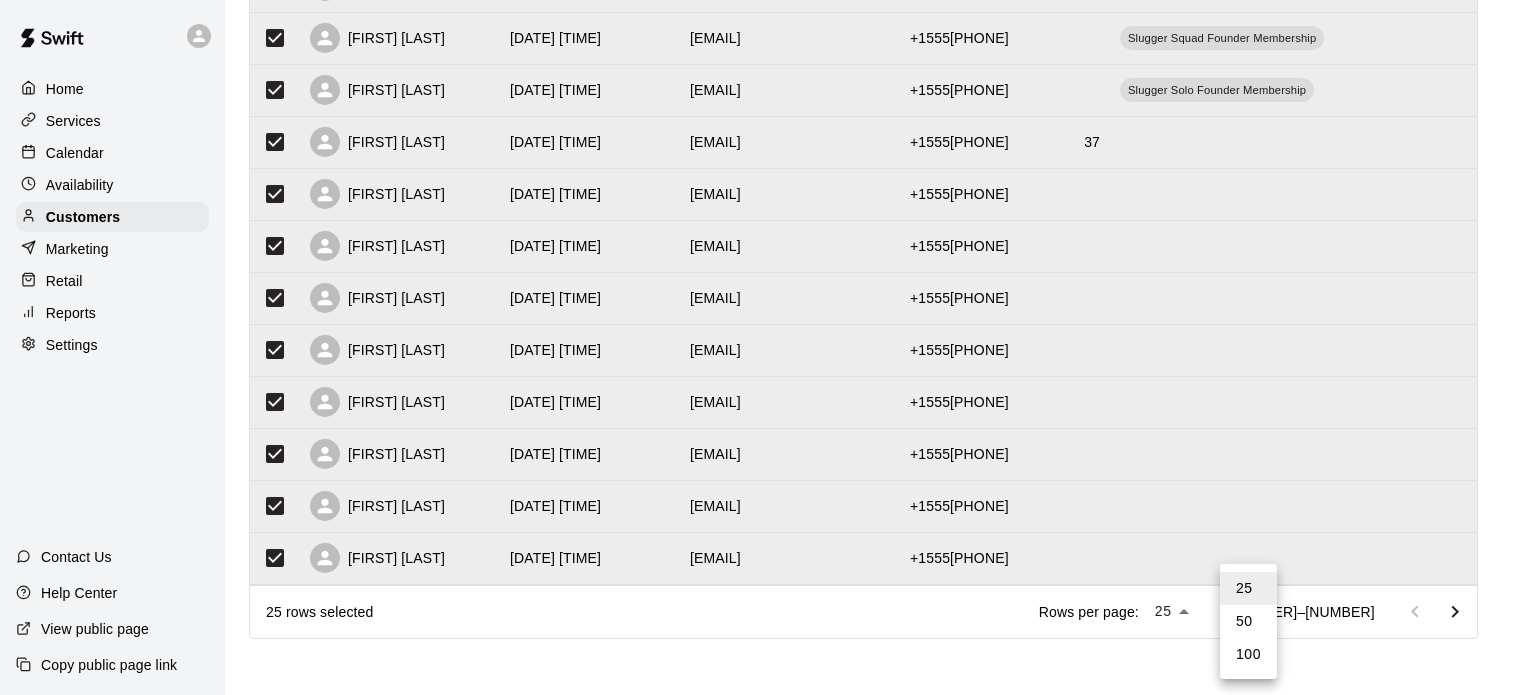 click on "100" at bounding box center (1248, 654) 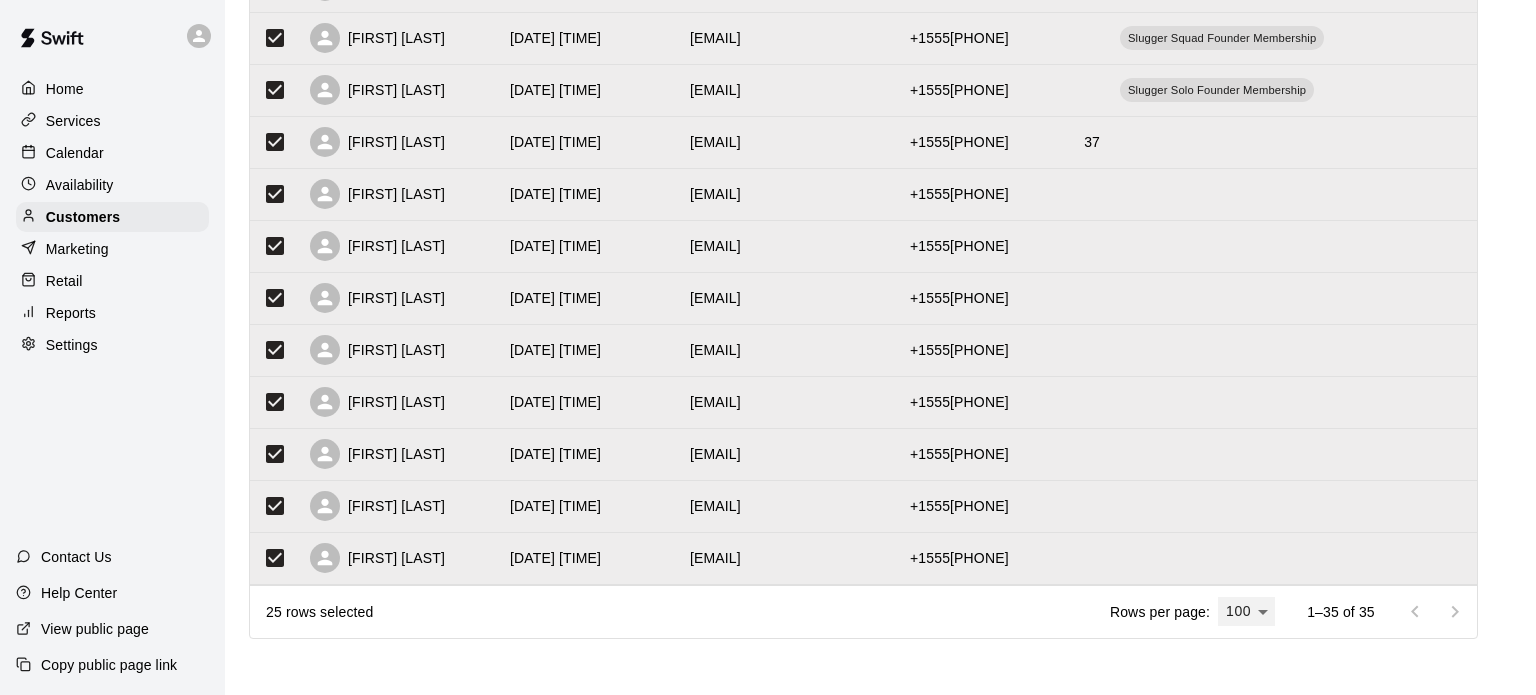 type on "***" 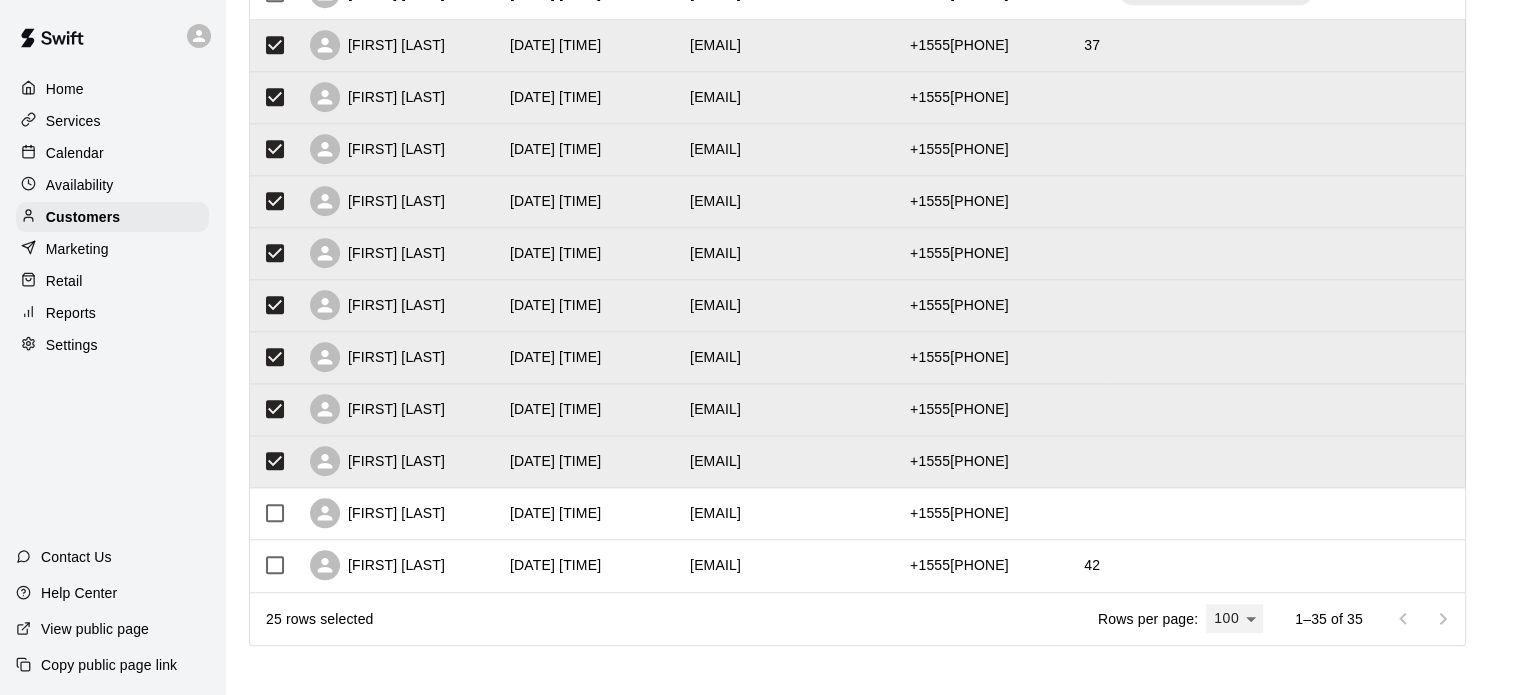 scroll, scrollTop: 1552, scrollLeft: 0, axis: vertical 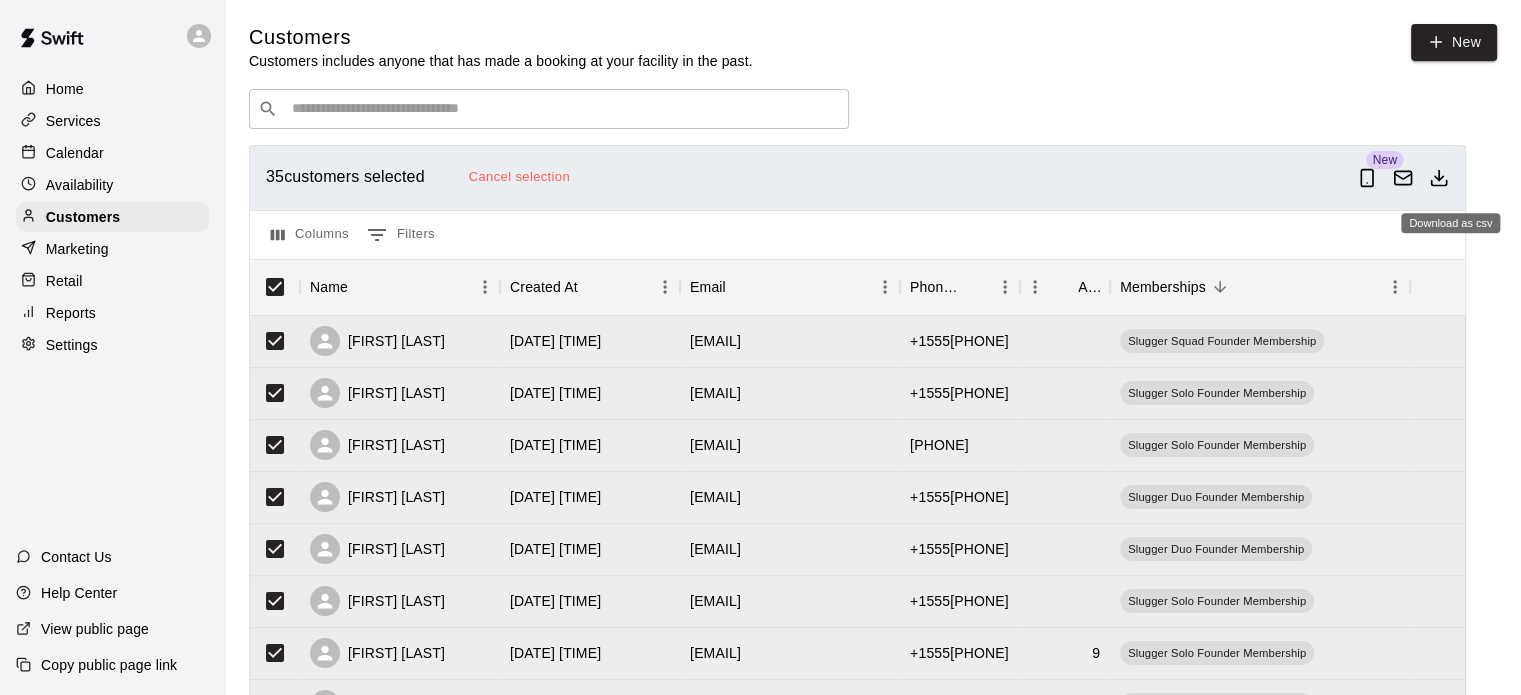 click 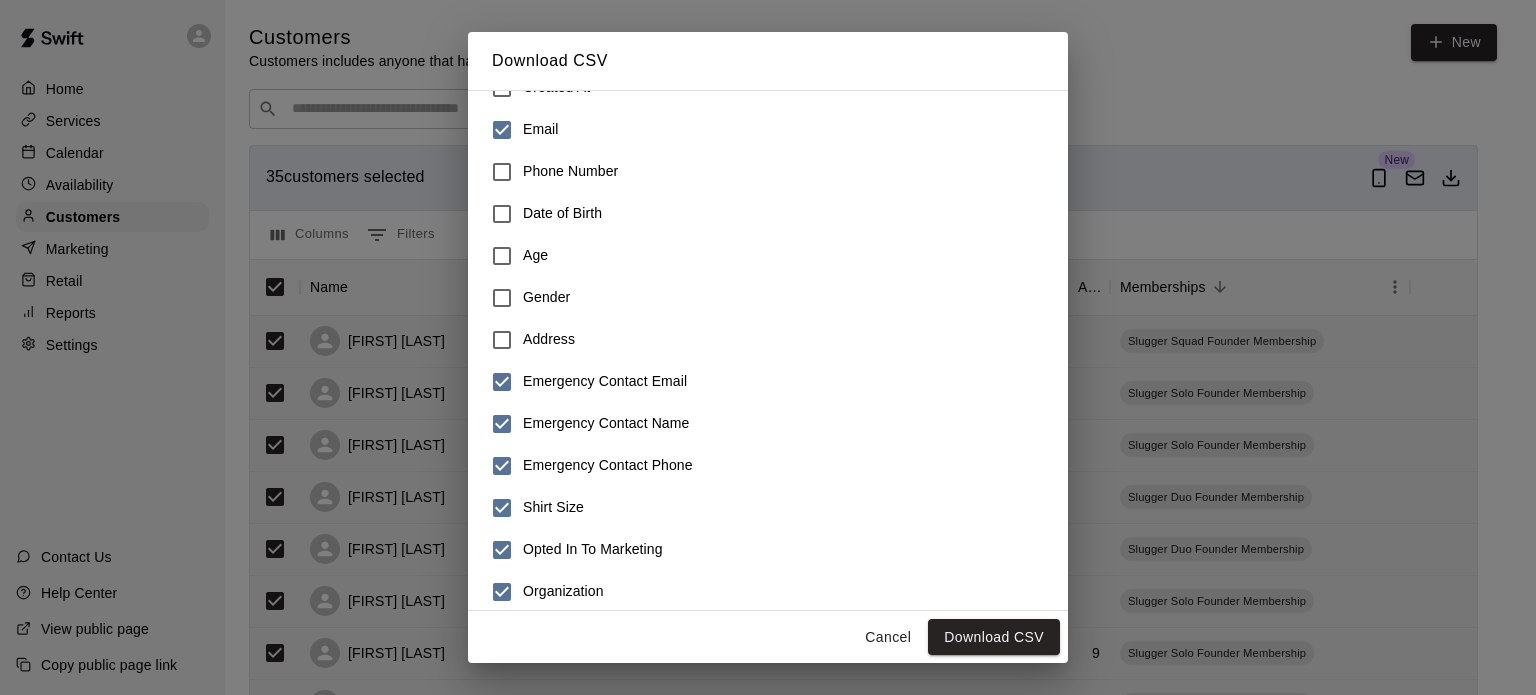 scroll, scrollTop: 296, scrollLeft: 0, axis: vertical 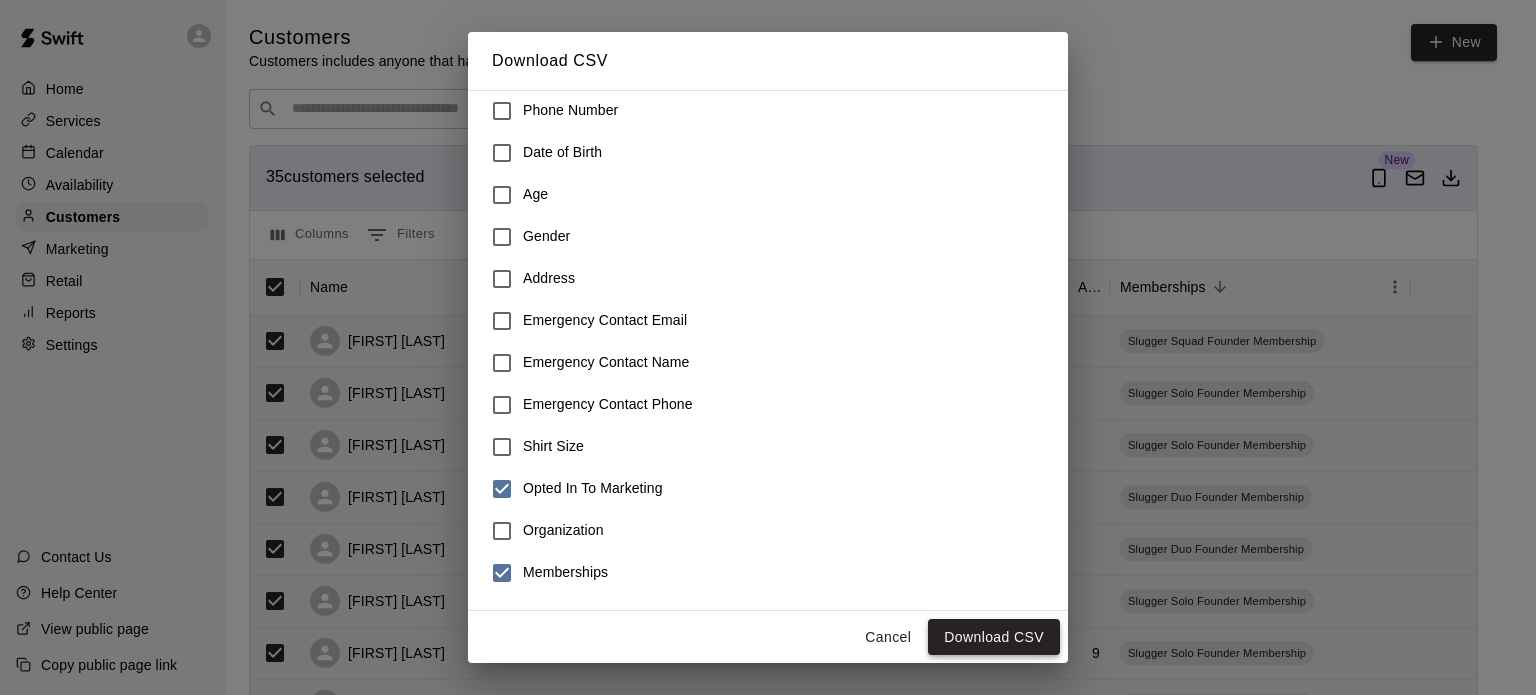 click on "Download CSV" at bounding box center (994, 637) 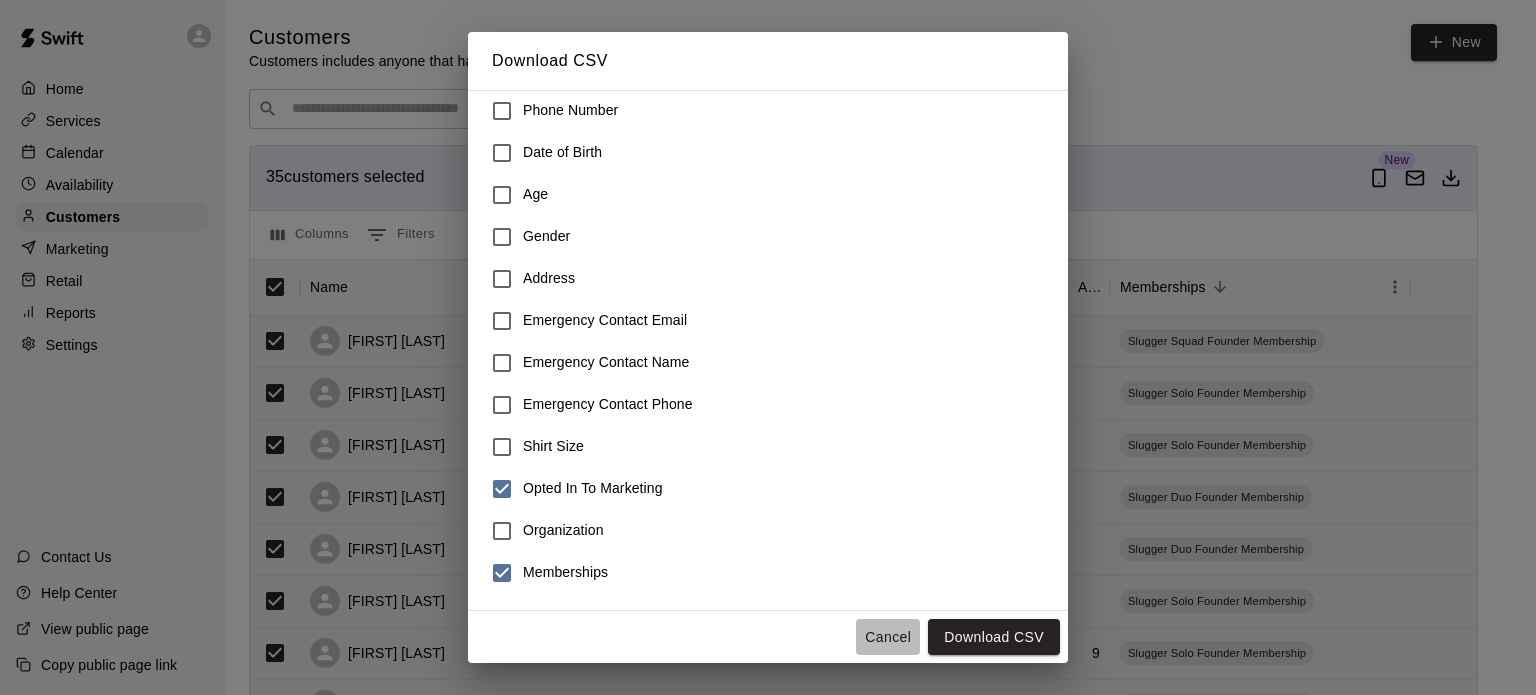 click on "Cancel" at bounding box center [888, 637] 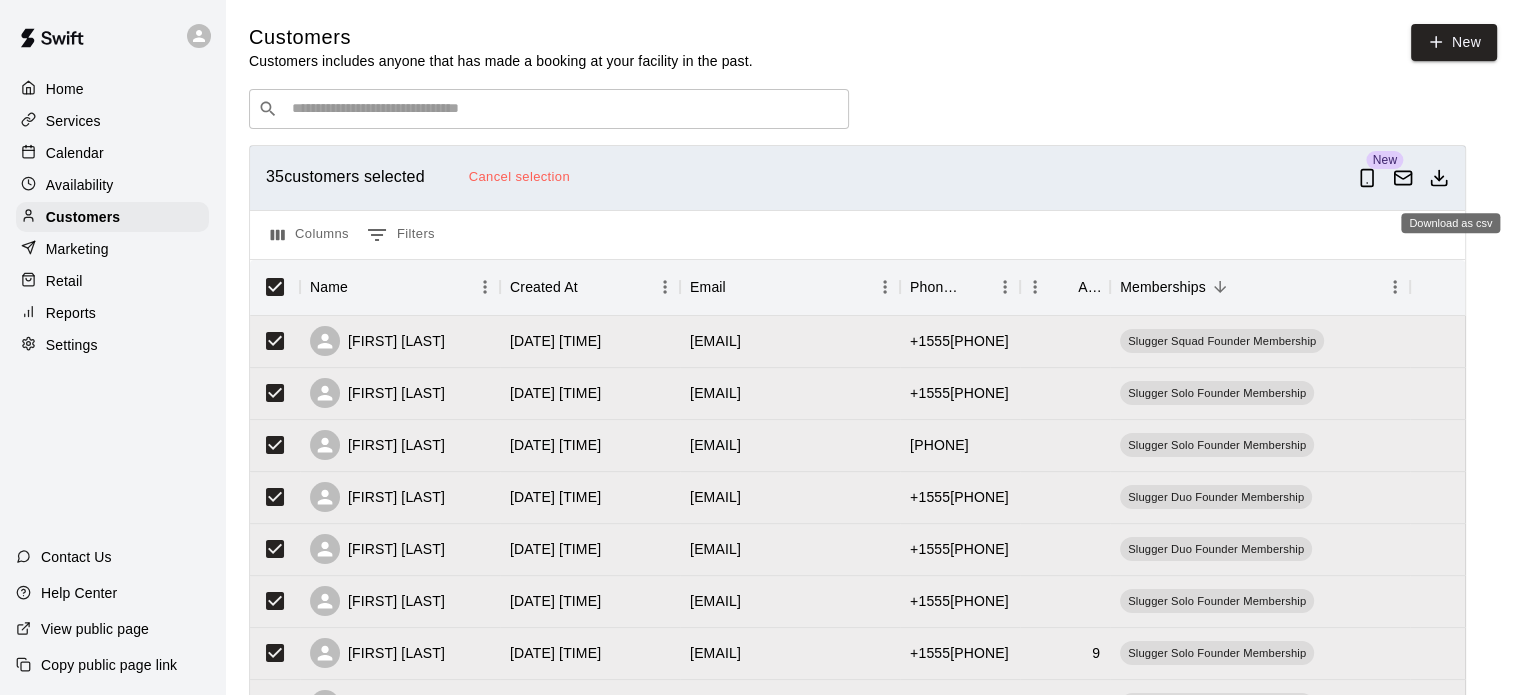 click 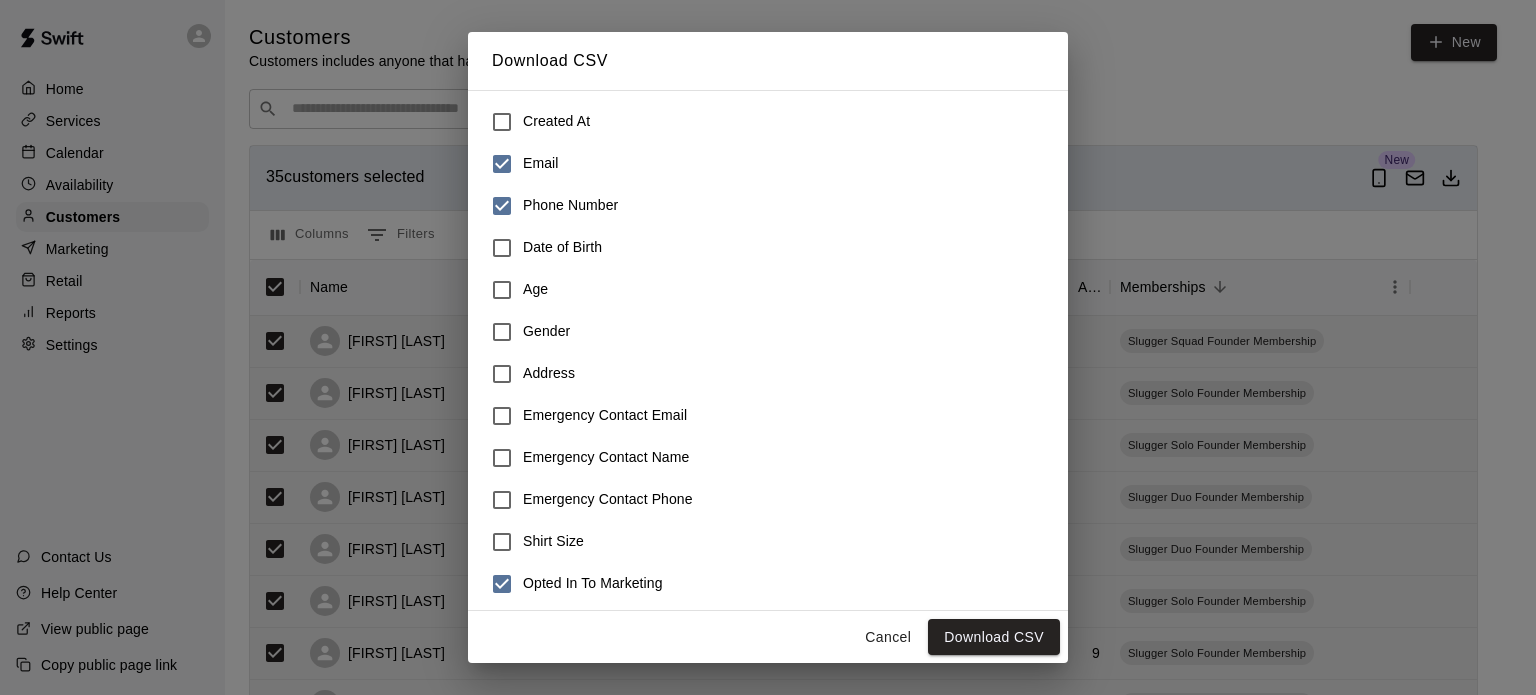 scroll, scrollTop: 296, scrollLeft: 0, axis: vertical 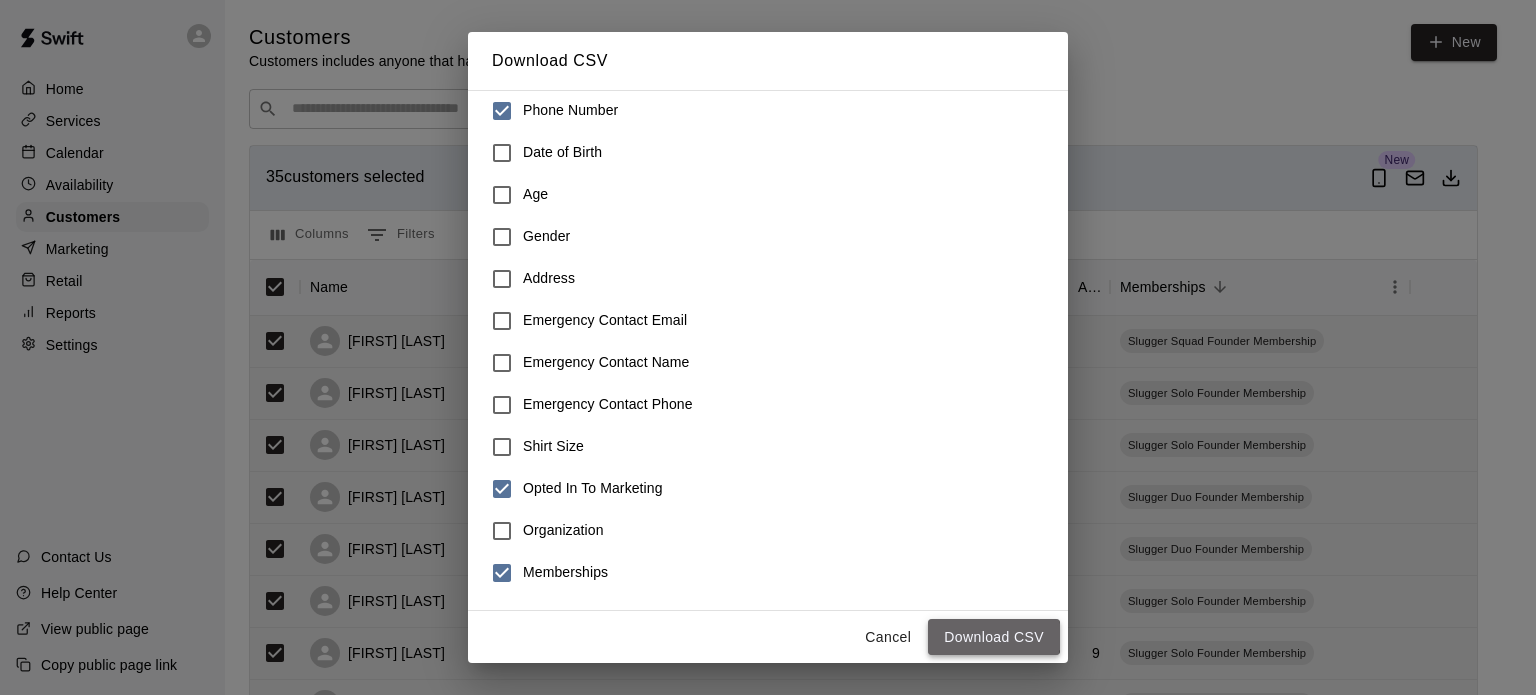 click on "Download CSV" at bounding box center [994, 637] 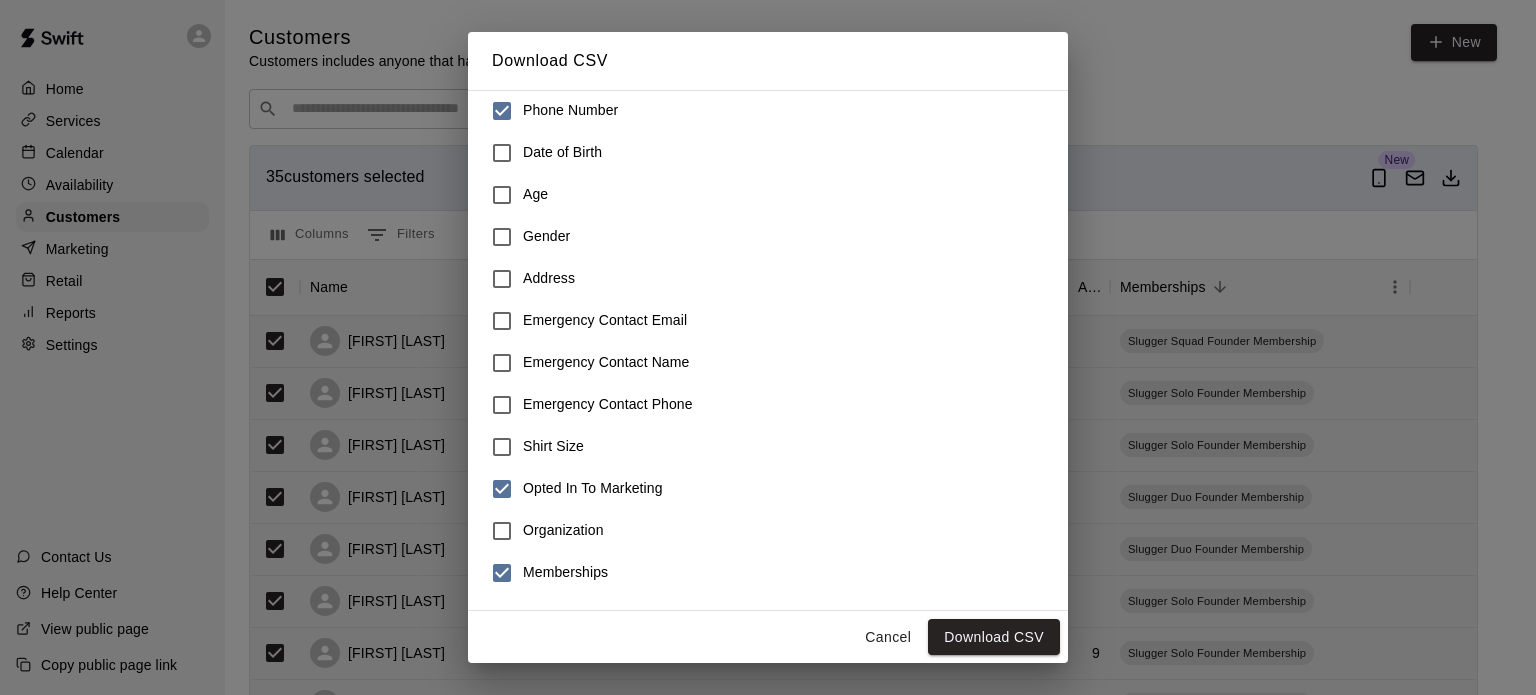 click on "Download CSV Choose which fields you want to include in your download Fields First Name Last Name Name Created At Email Phone Number Date of Birth Age Gender Address Emergency Contact Email Emergency Contact Name Emergency Contact Phone Shirt Size Opted In To Marketing Organization Memberships Cancel Download CSV" at bounding box center (768, 347) 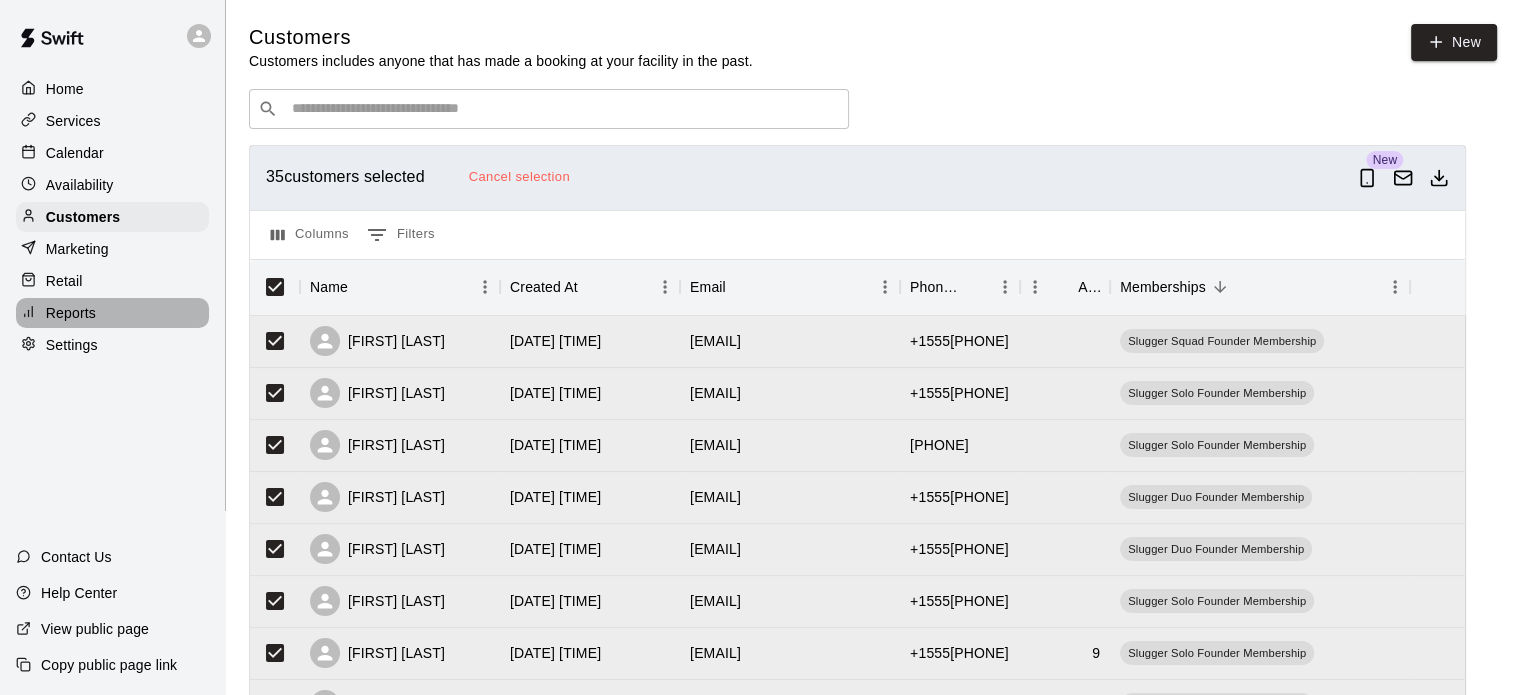 click on "Reports" at bounding box center (71, 313) 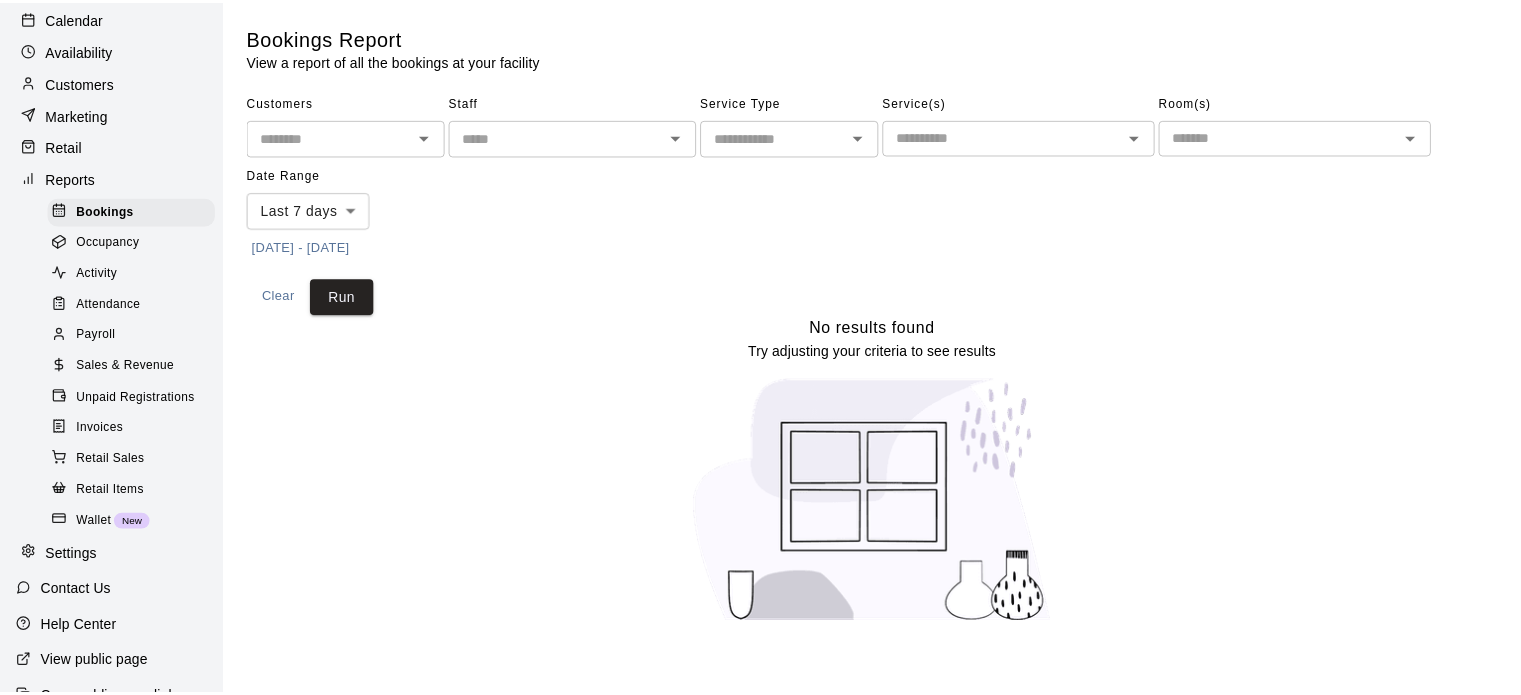 scroll, scrollTop: 200, scrollLeft: 0, axis: vertical 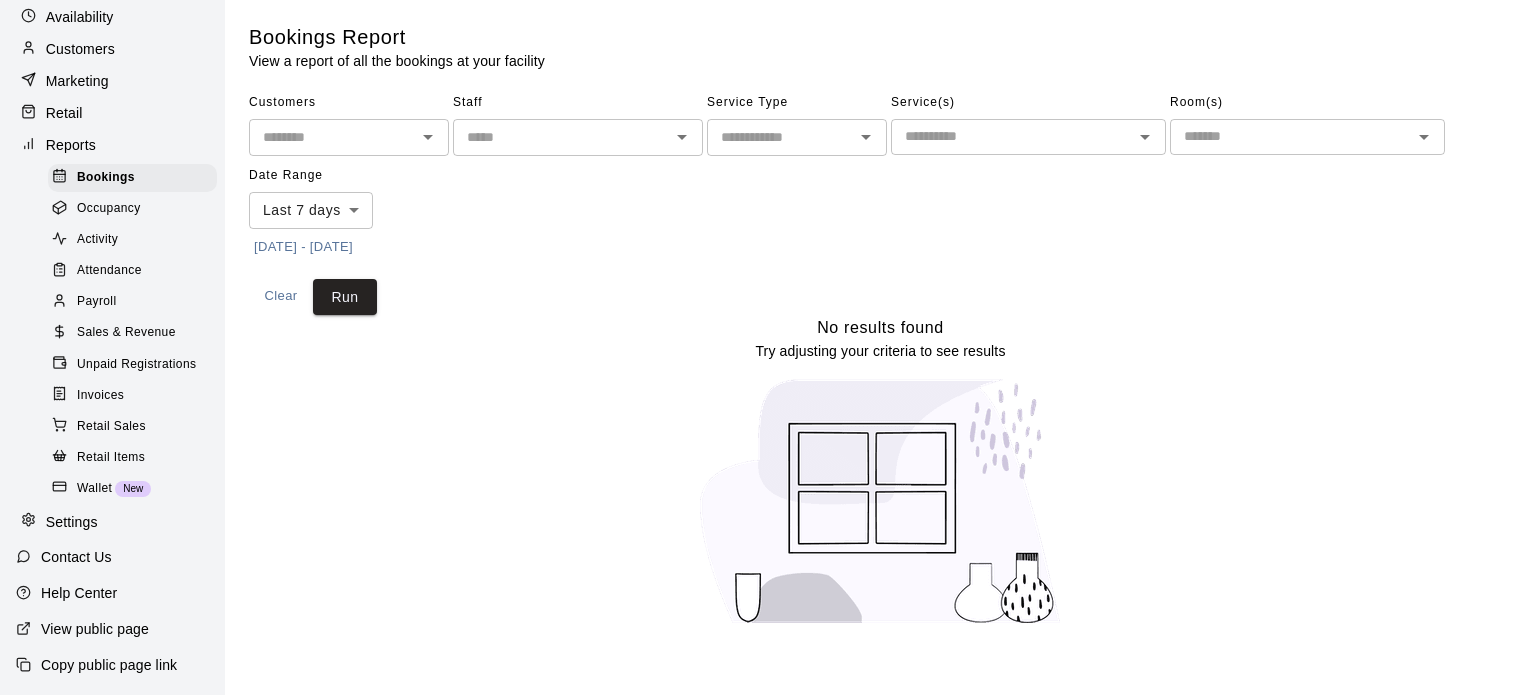 click on "Sales & Revenue" at bounding box center (126, 333) 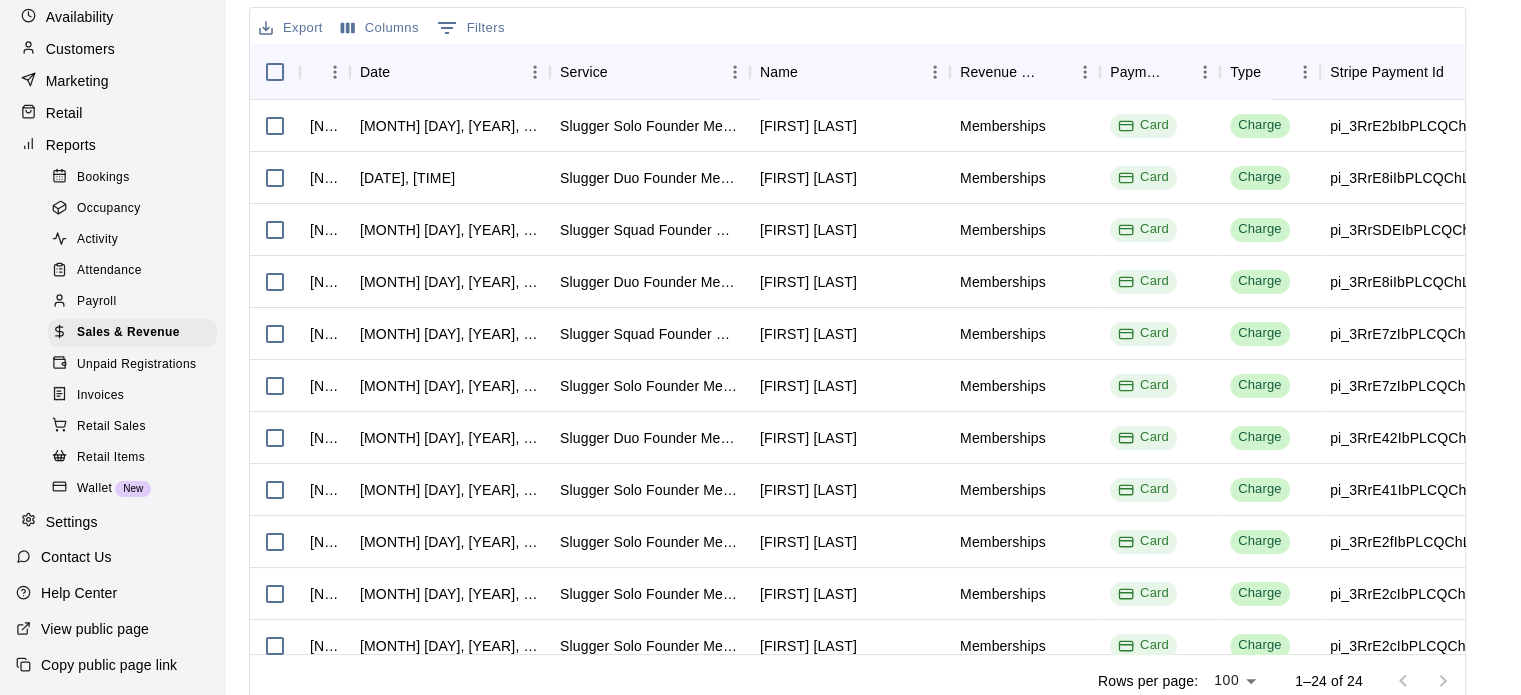scroll, scrollTop: 800, scrollLeft: 0, axis: vertical 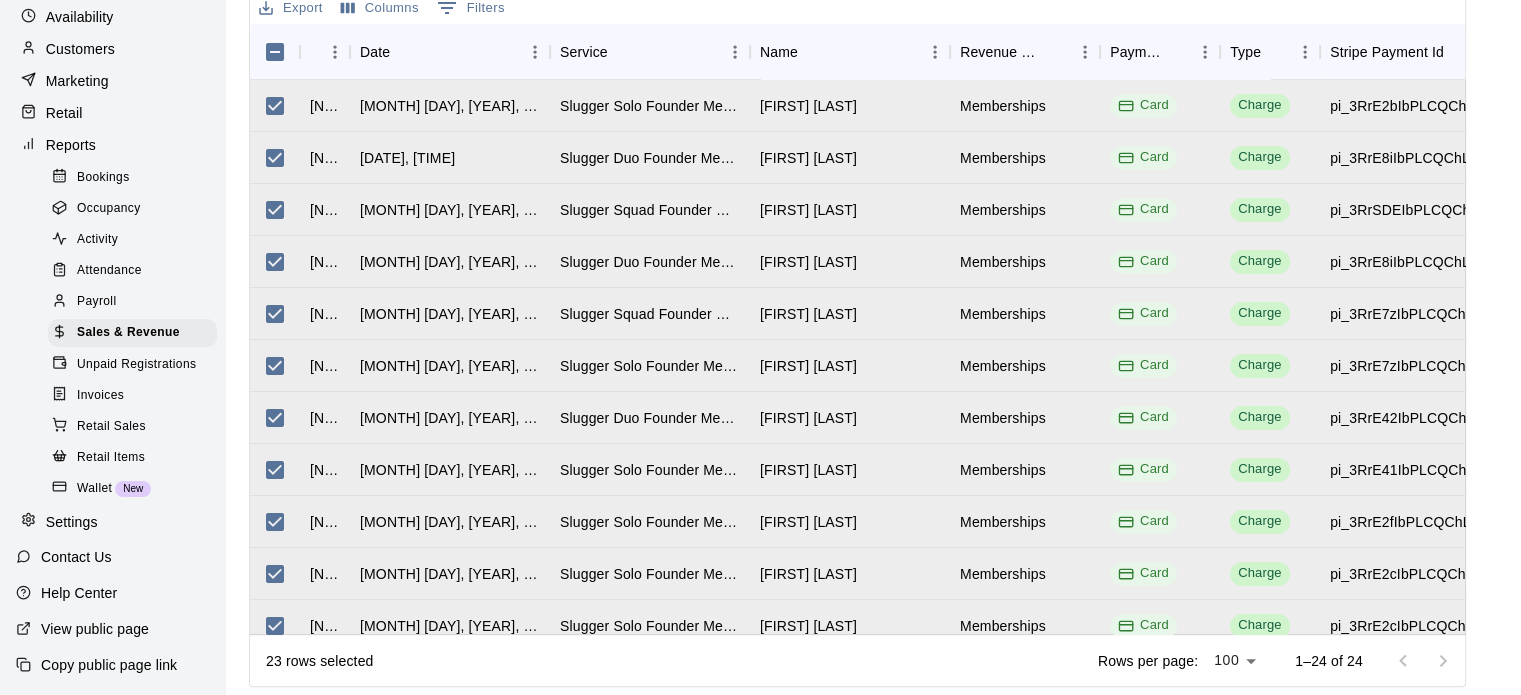 click on "Unpaid Registrations" at bounding box center [136, 365] 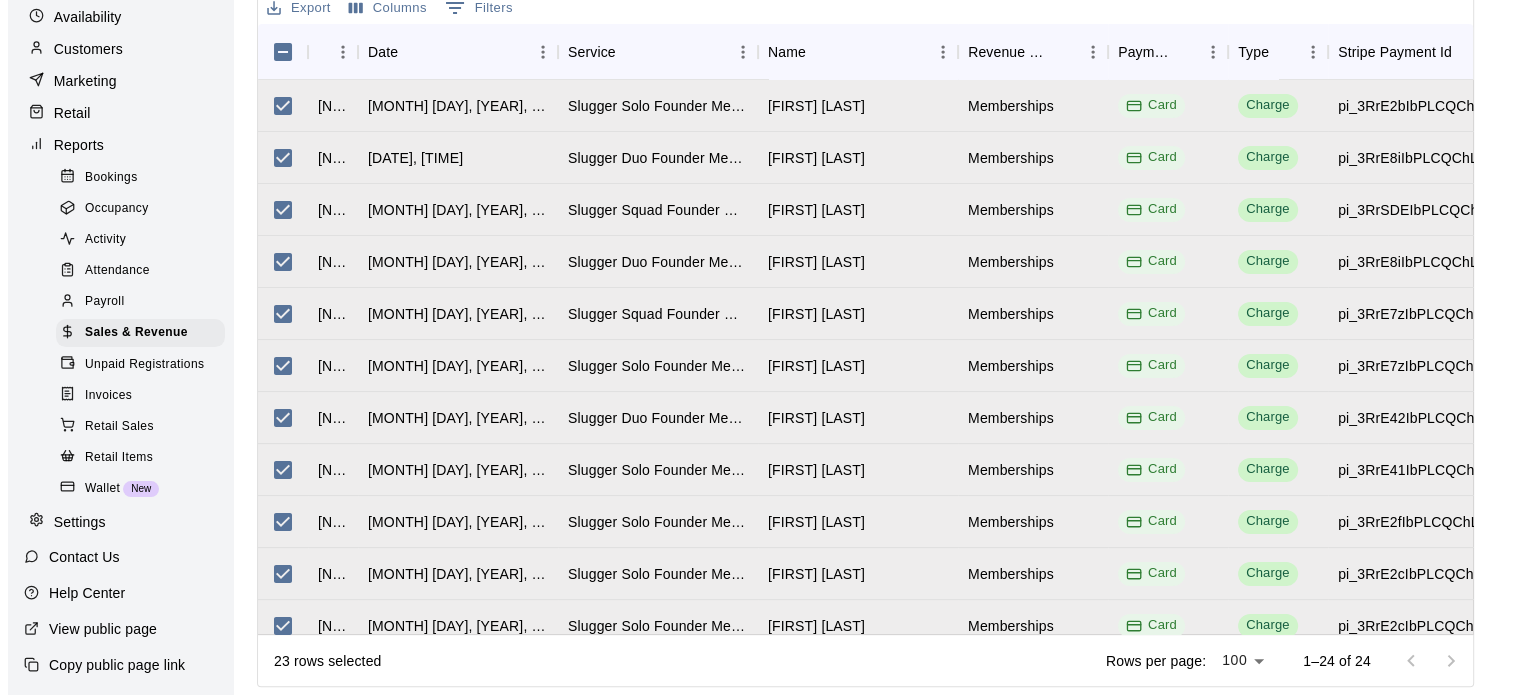 scroll, scrollTop: 0, scrollLeft: 0, axis: both 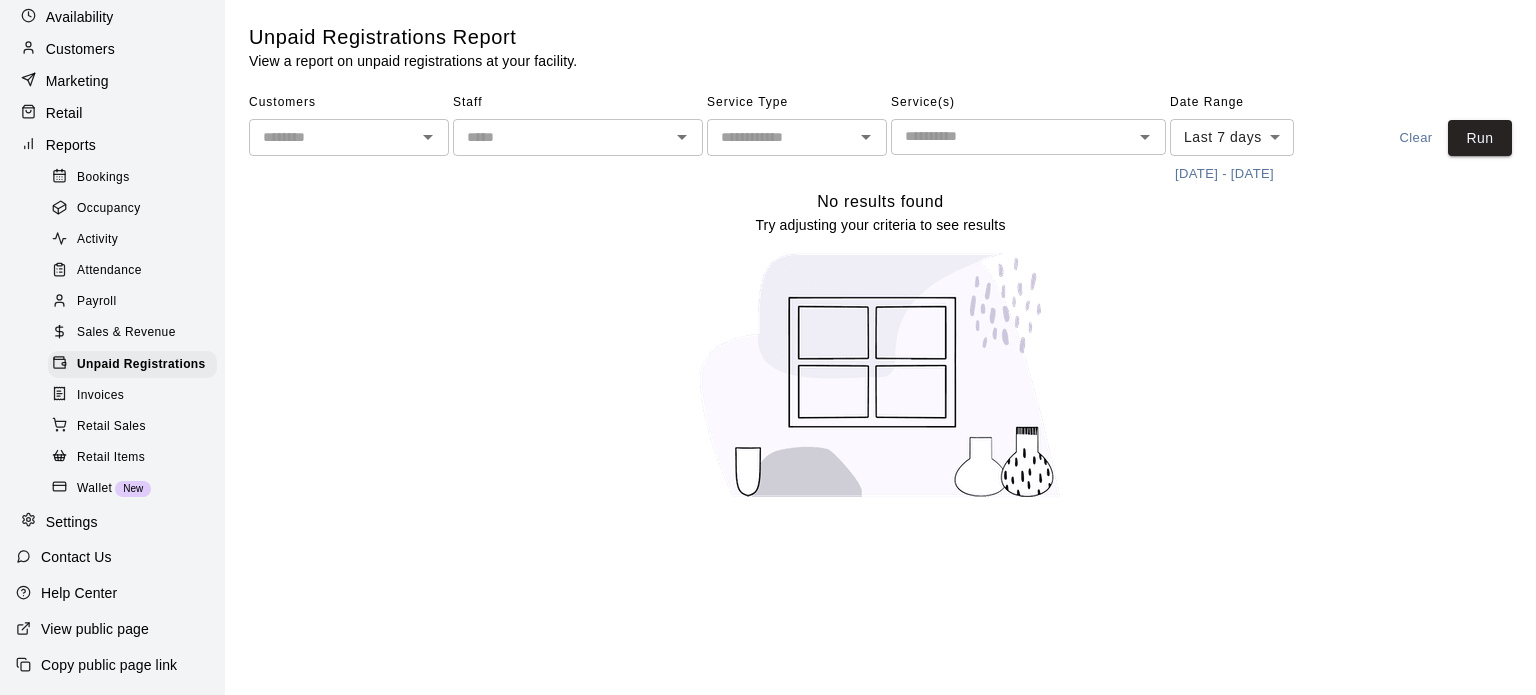 click on "Retail Sales" at bounding box center [111, 427] 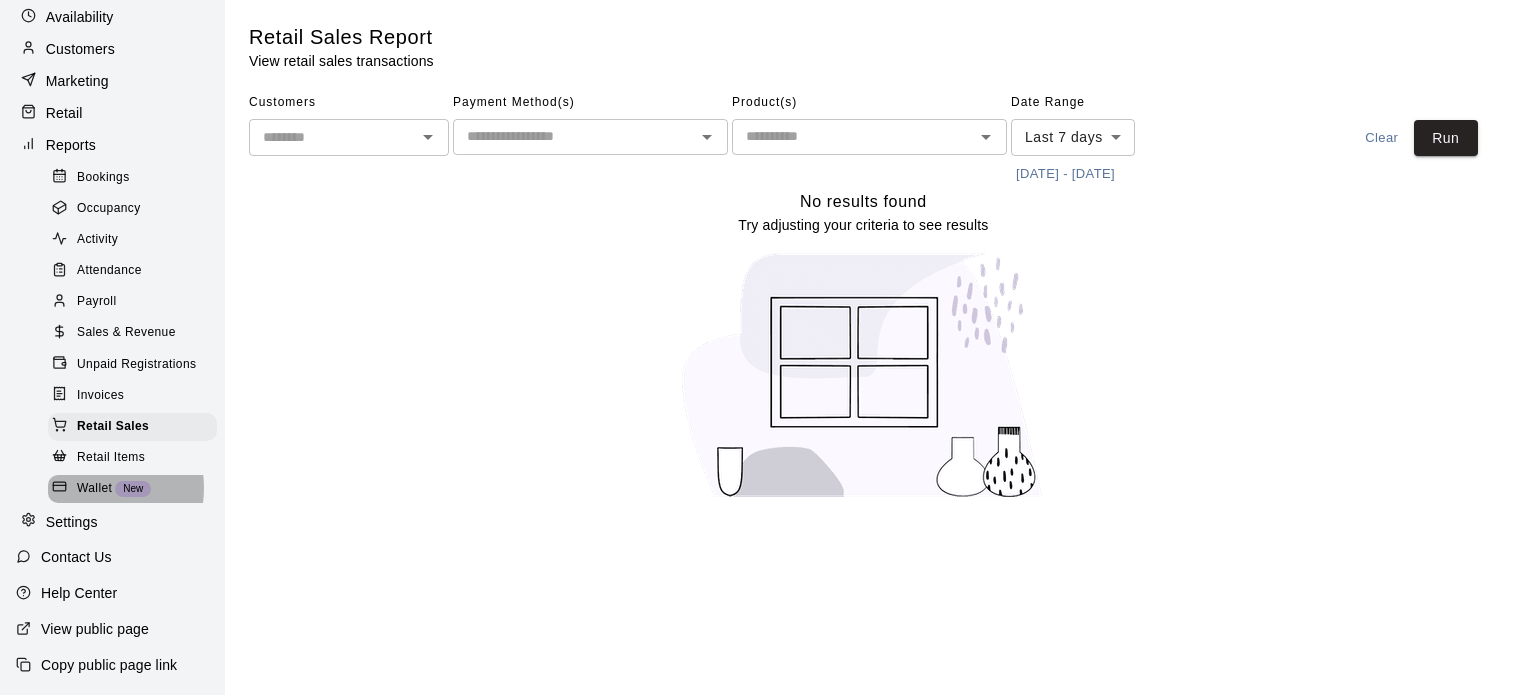 click on "Wallet" at bounding box center (94, 489) 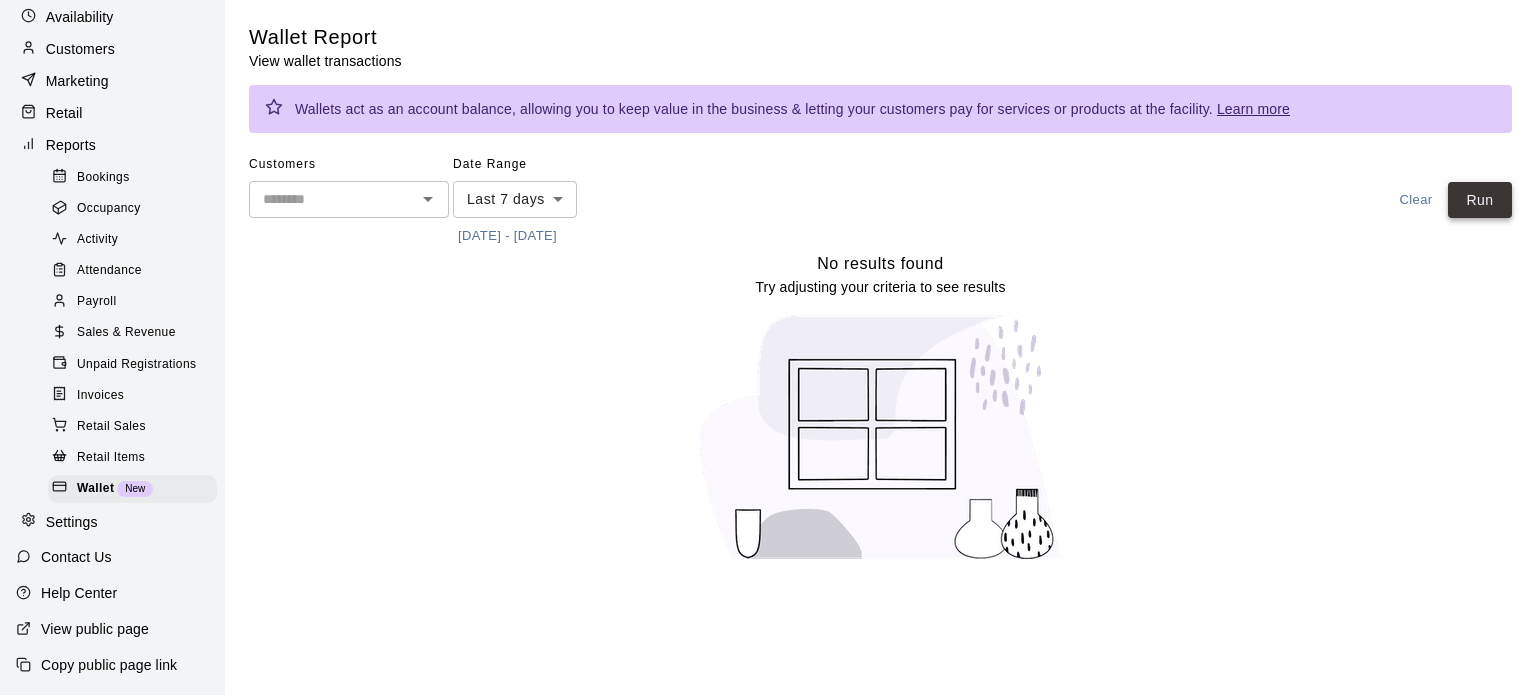 click on "Run" at bounding box center (1480, 200) 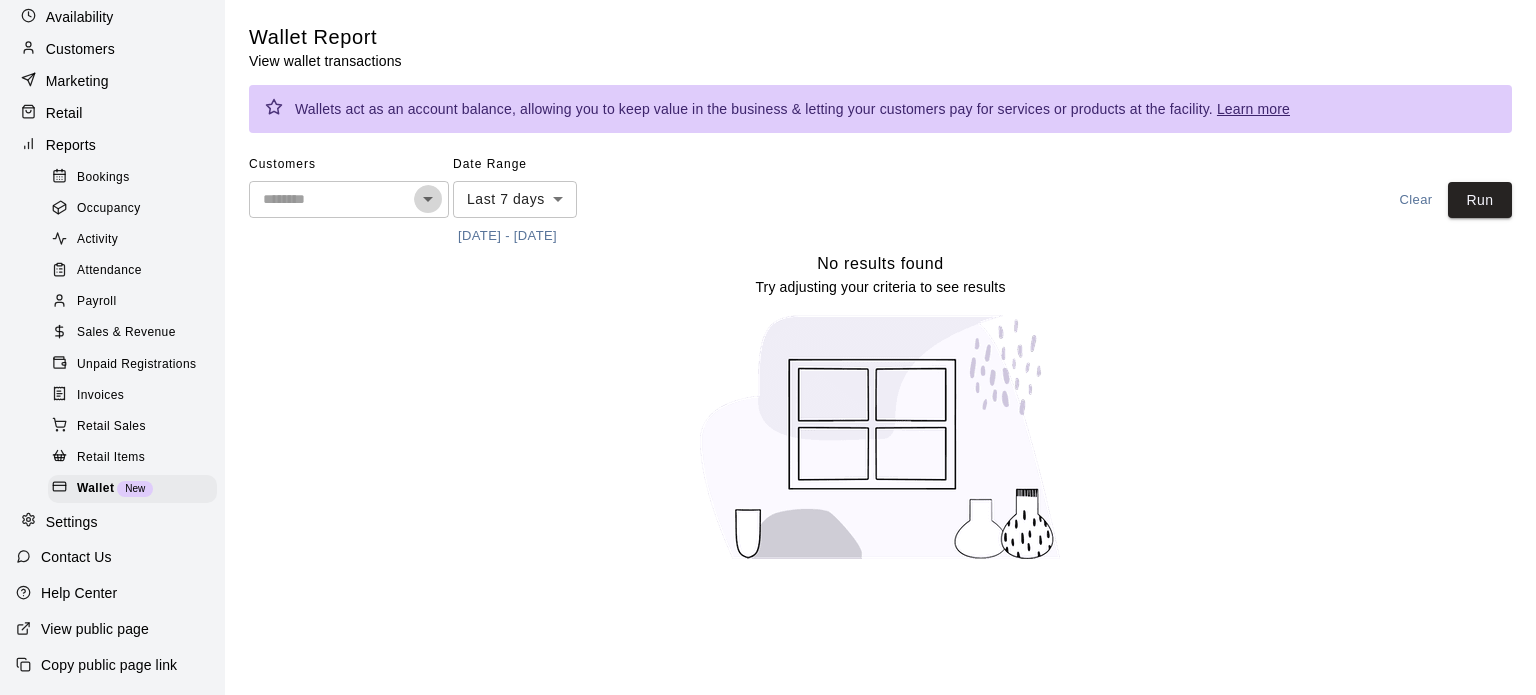 click 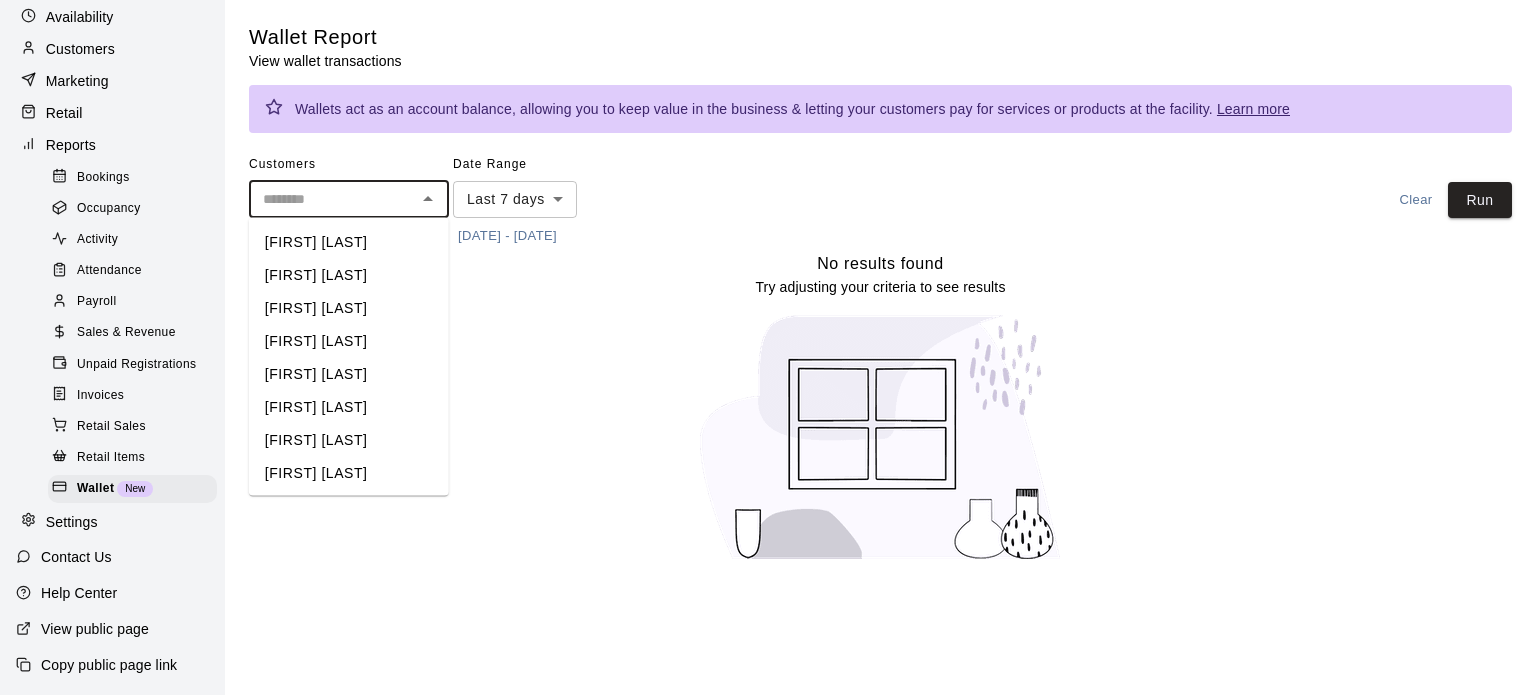 click 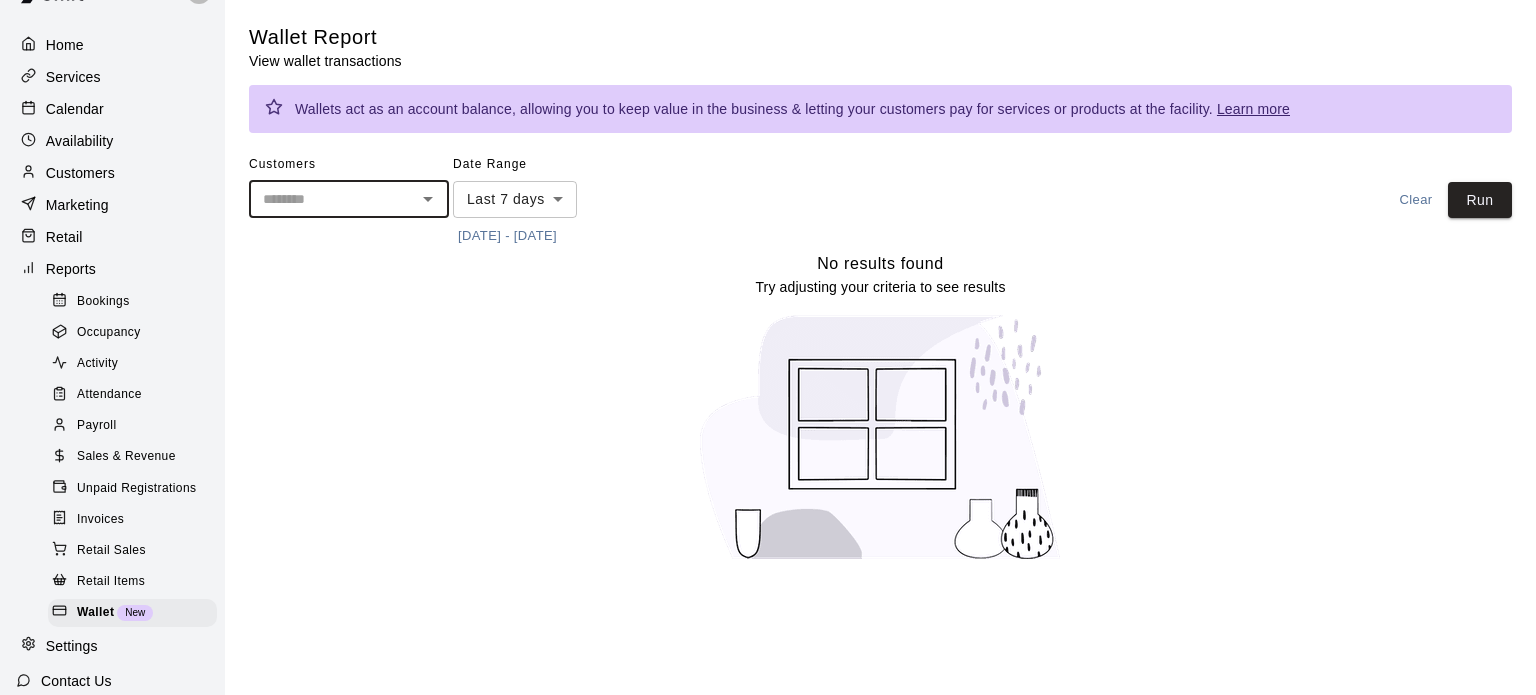 scroll, scrollTop: 0, scrollLeft: 0, axis: both 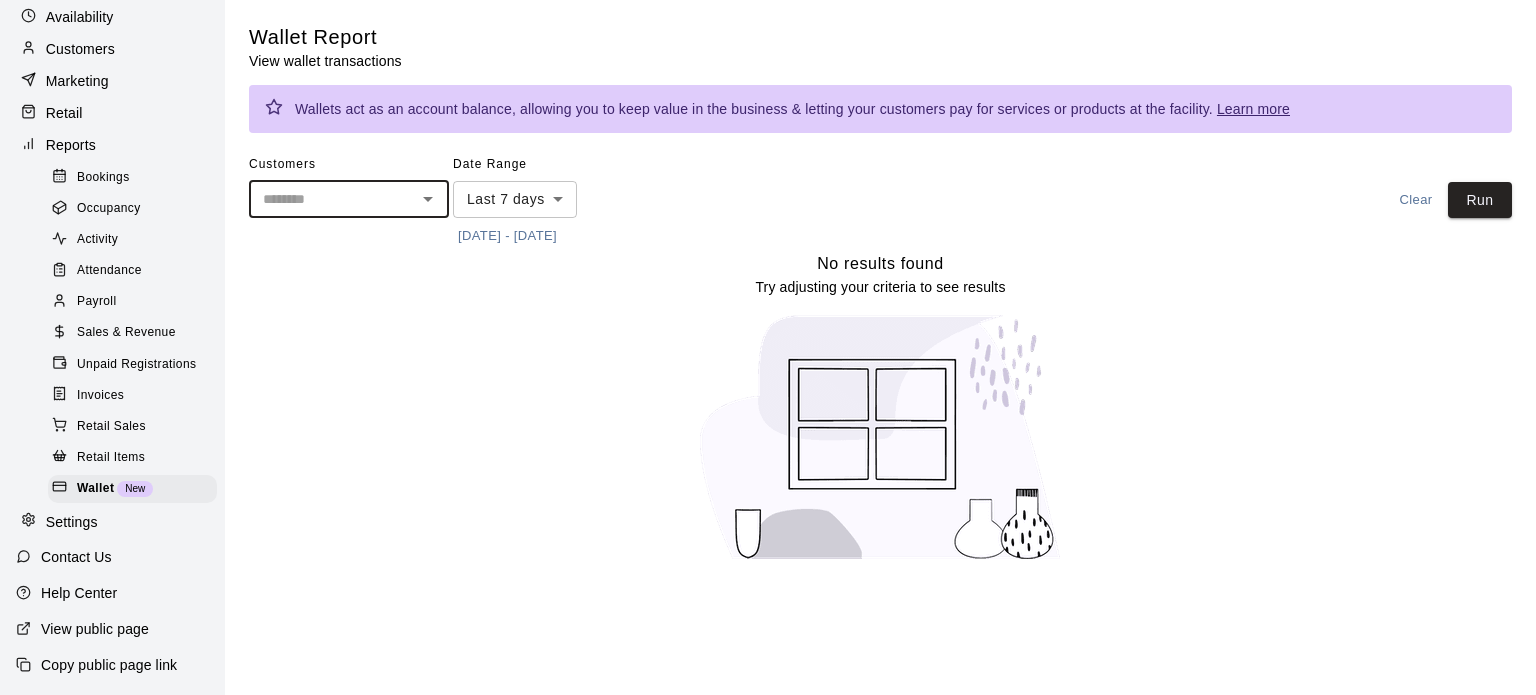 click on "Sales & Revenue" at bounding box center [126, 333] 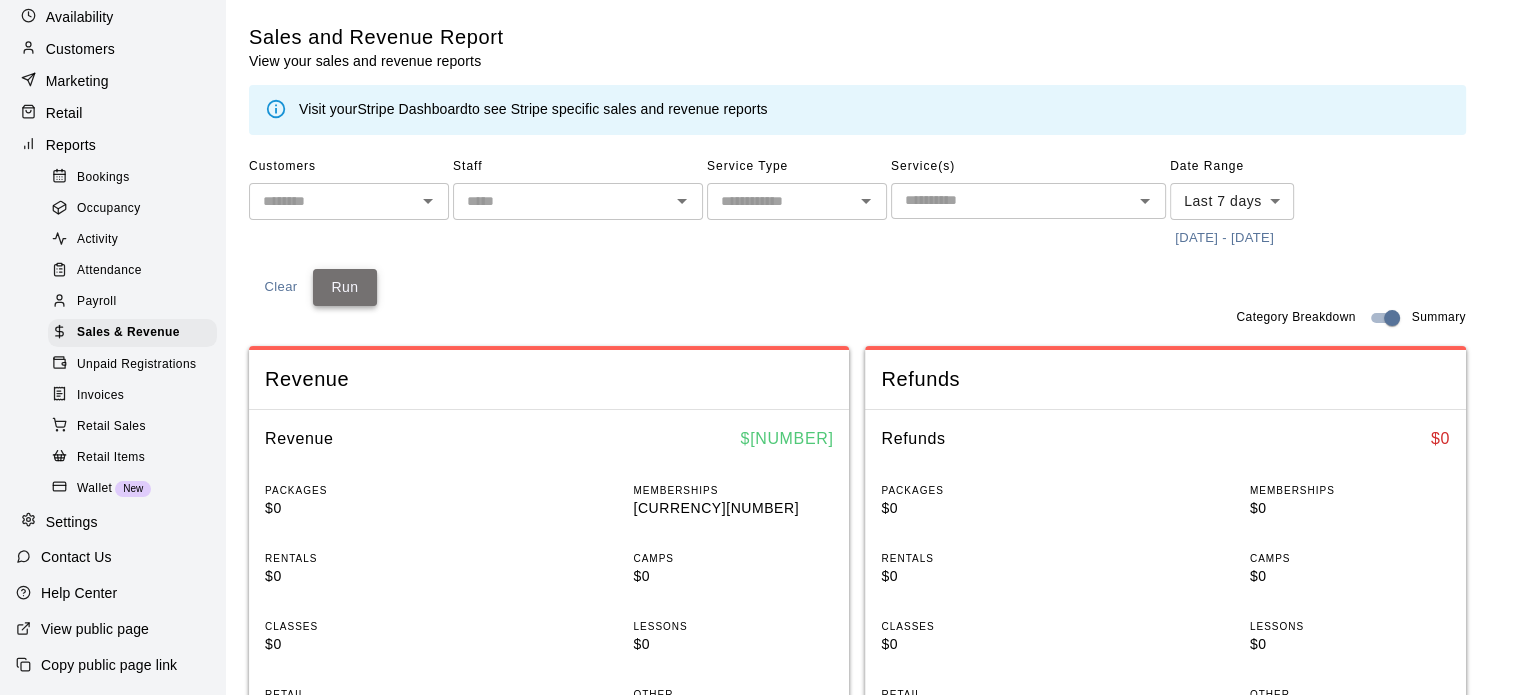click on "Run" at bounding box center [345, 287] 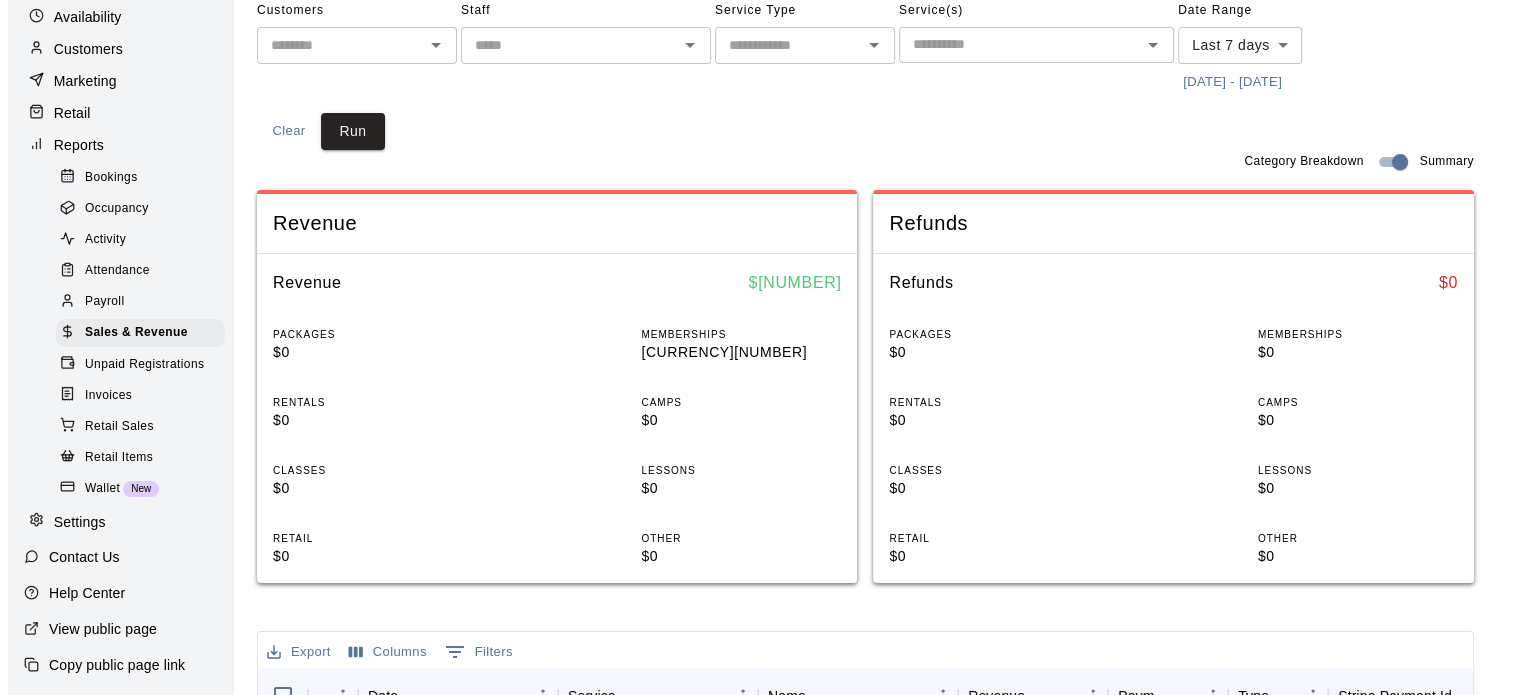 scroll, scrollTop: 0, scrollLeft: 0, axis: both 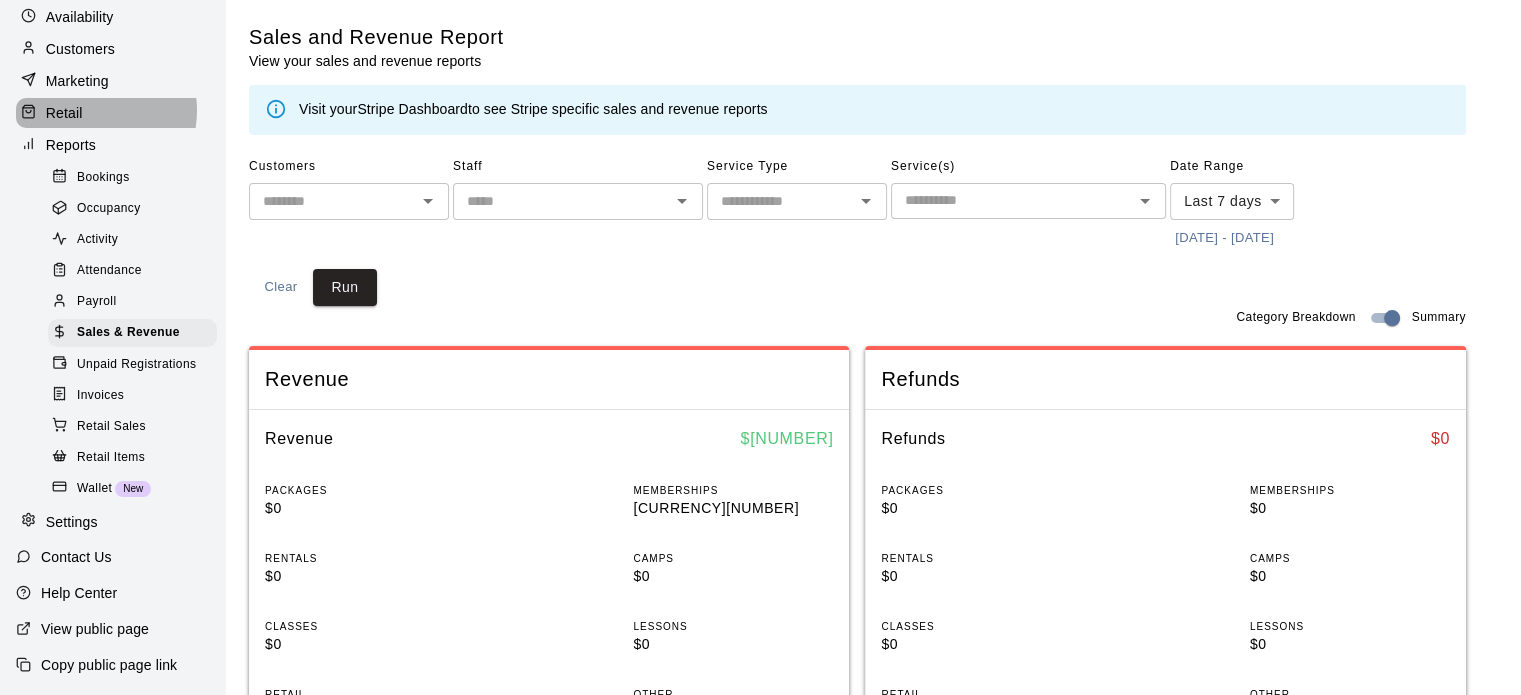 click on "Retail" at bounding box center (112, 113) 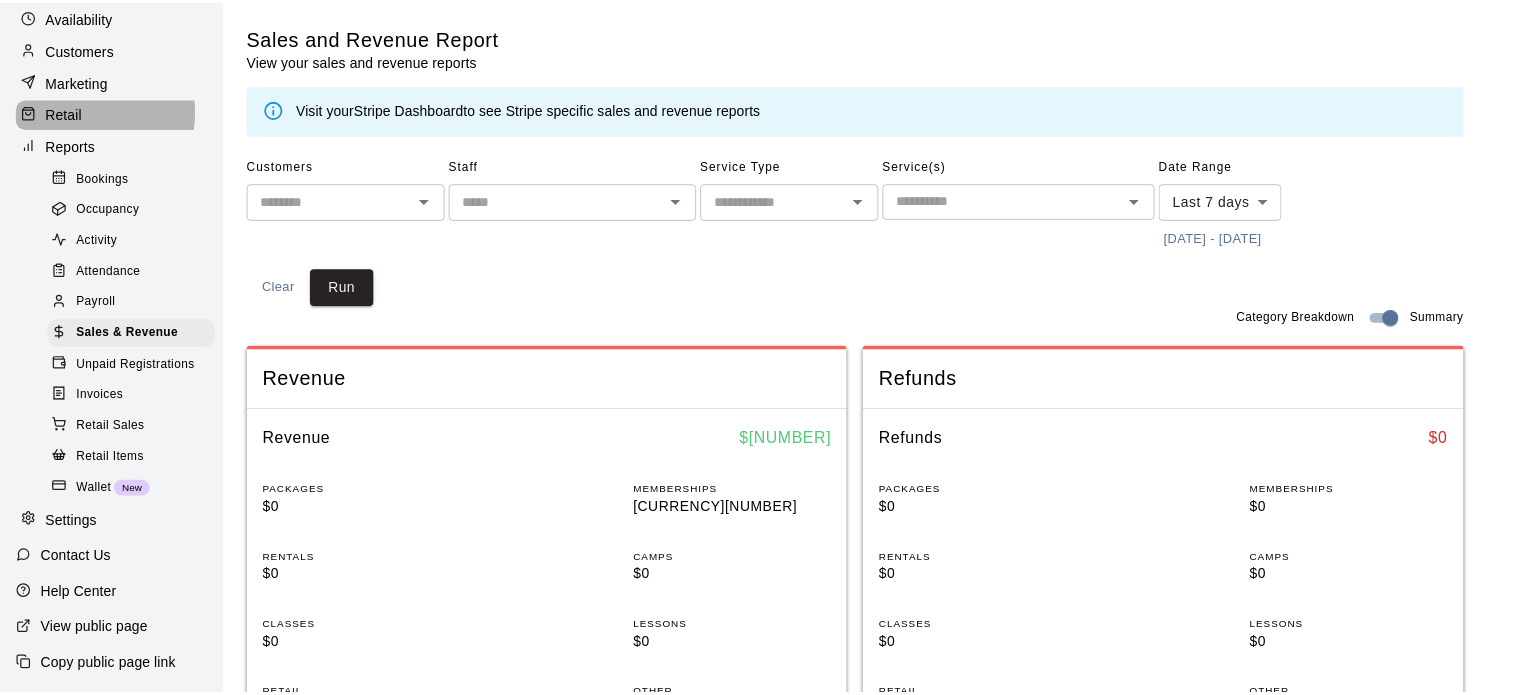 scroll, scrollTop: 0, scrollLeft: 0, axis: both 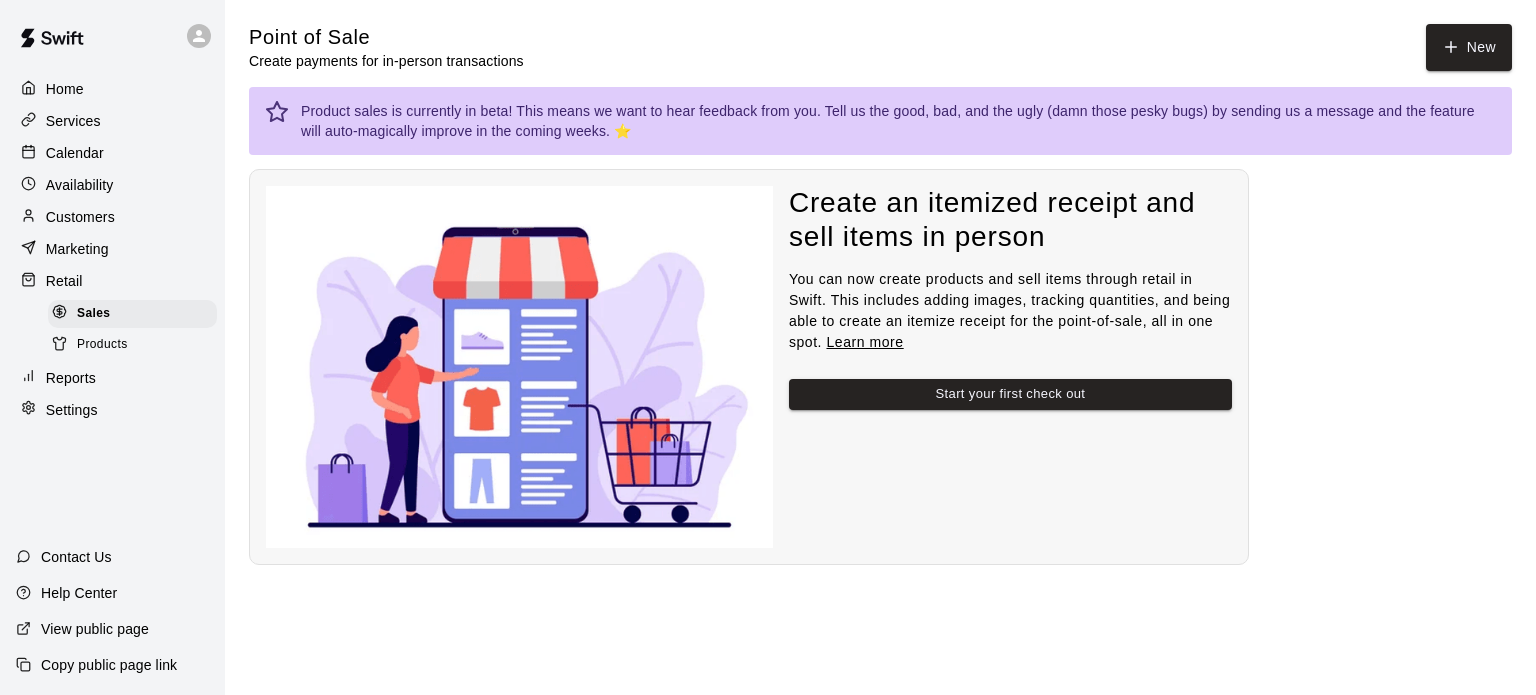 click on "Customers" at bounding box center (80, 217) 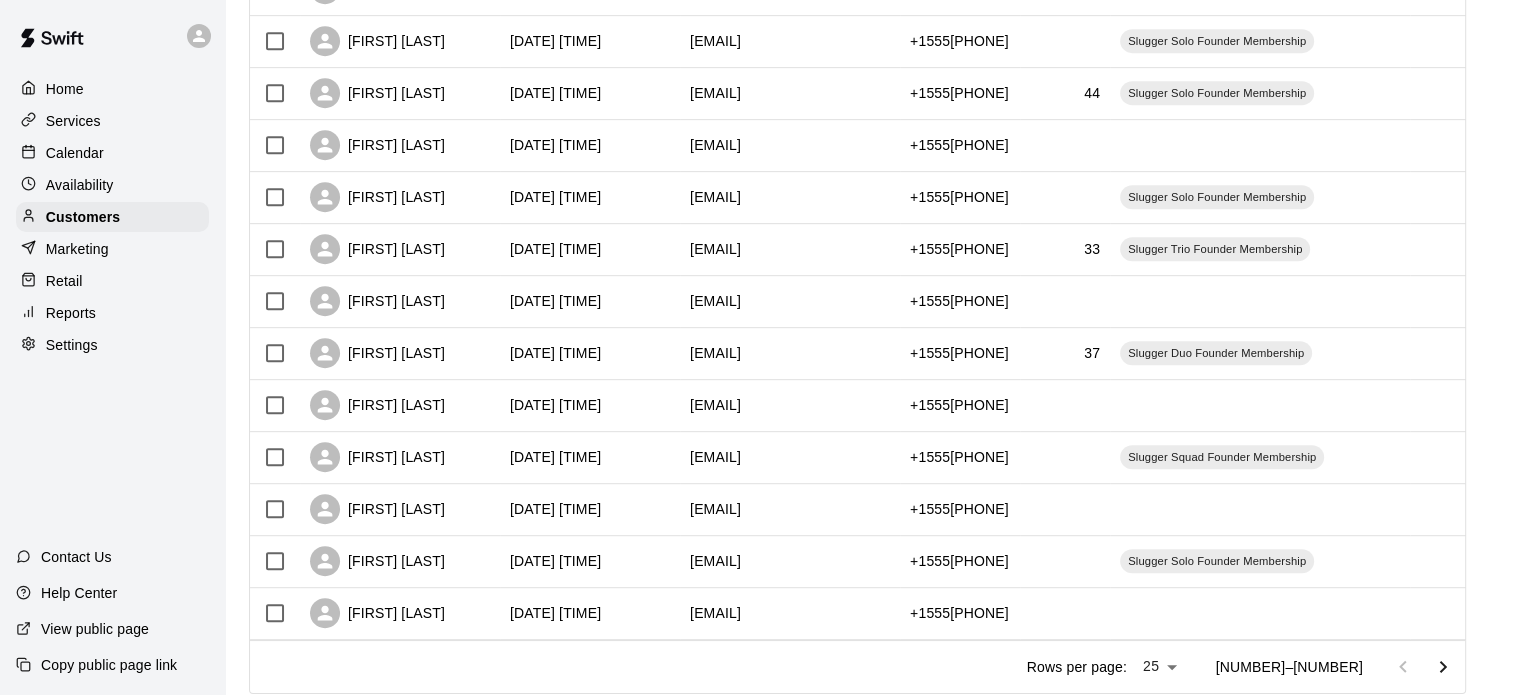 scroll, scrollTop: 1032, scrollLeft: 0, axis: vertical 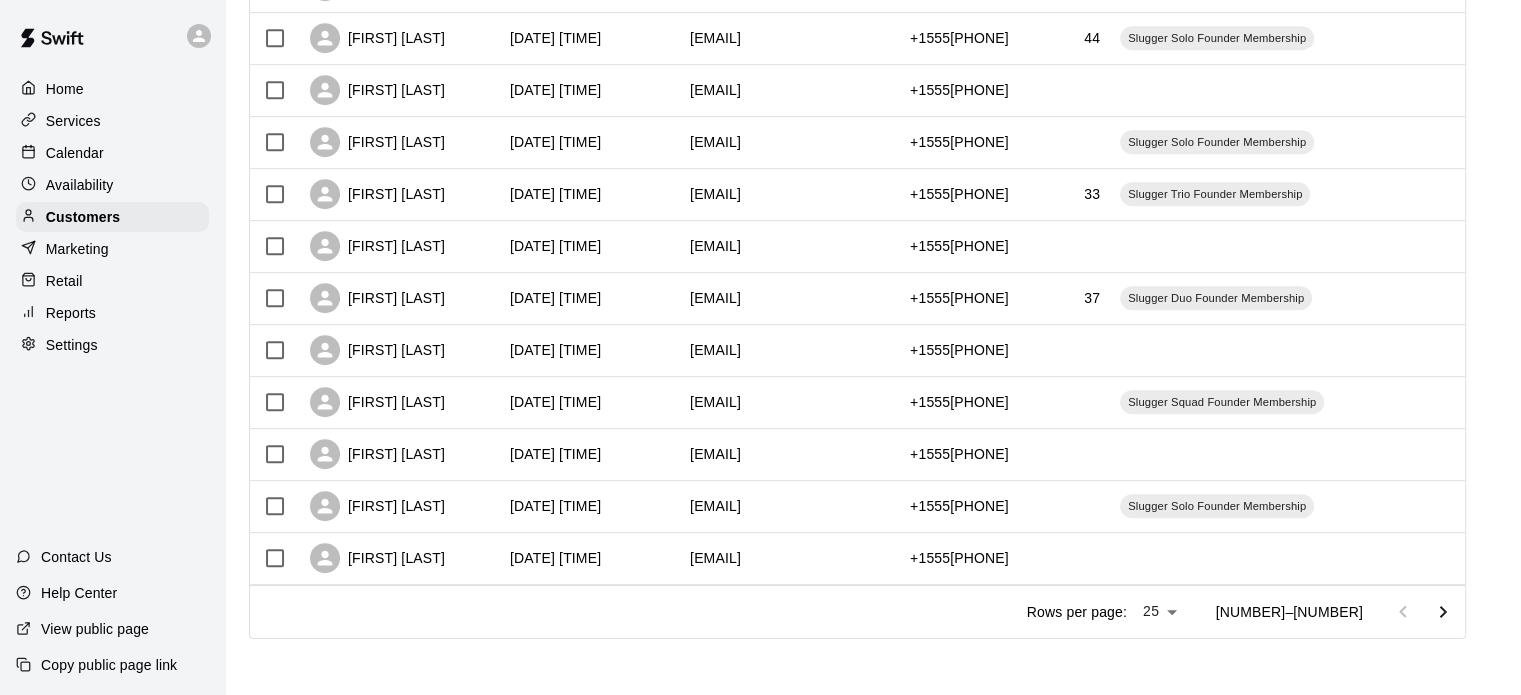 click on "Swift - Wallet Report
Customers Customers includes anyone that has made a booking at your facility in the past.   New ​ ​ Columns 0 Filters Name Created At Email Phone Number Age Memberships [FIRST] [LAST] [DATE] [TIME] [EMAIL] +1555[PHONE] Slugger Squad Founder Membership [FIRST] [LAST]  [DATE] [TIME] [EMAIL] +1555[PHONE] Slugger Solo Founder Membership [FIRST] [LAST] [DATE] [TIME] [EMAIL] +1555[PHONE] Slugger Solo Founder Membership [FIRST] [LAST] [DATE] [TIME] [EMAIL] +1555[PHONE] 37 [FIRST] [LAST] [DATE] [TIME] [EMAIL] +1555[PHONE] [FIRST] [LAST] [DATE] [TIME] [EMAIL] +1555[PHONE] [FIRST] [LAST] [DATE] [TIME] [EMAIL] +1555[PHONE] Slugger Duo Founder Membership [FIRST] [LAST] [DATE] [TIME] [EMAIL] +1555[PHONE] Slugger Duo Founder Membership [FIRST] [LAST] [DATE] [TIME] [EMAIL] 9 40 44" at bounding box center (760, -168) 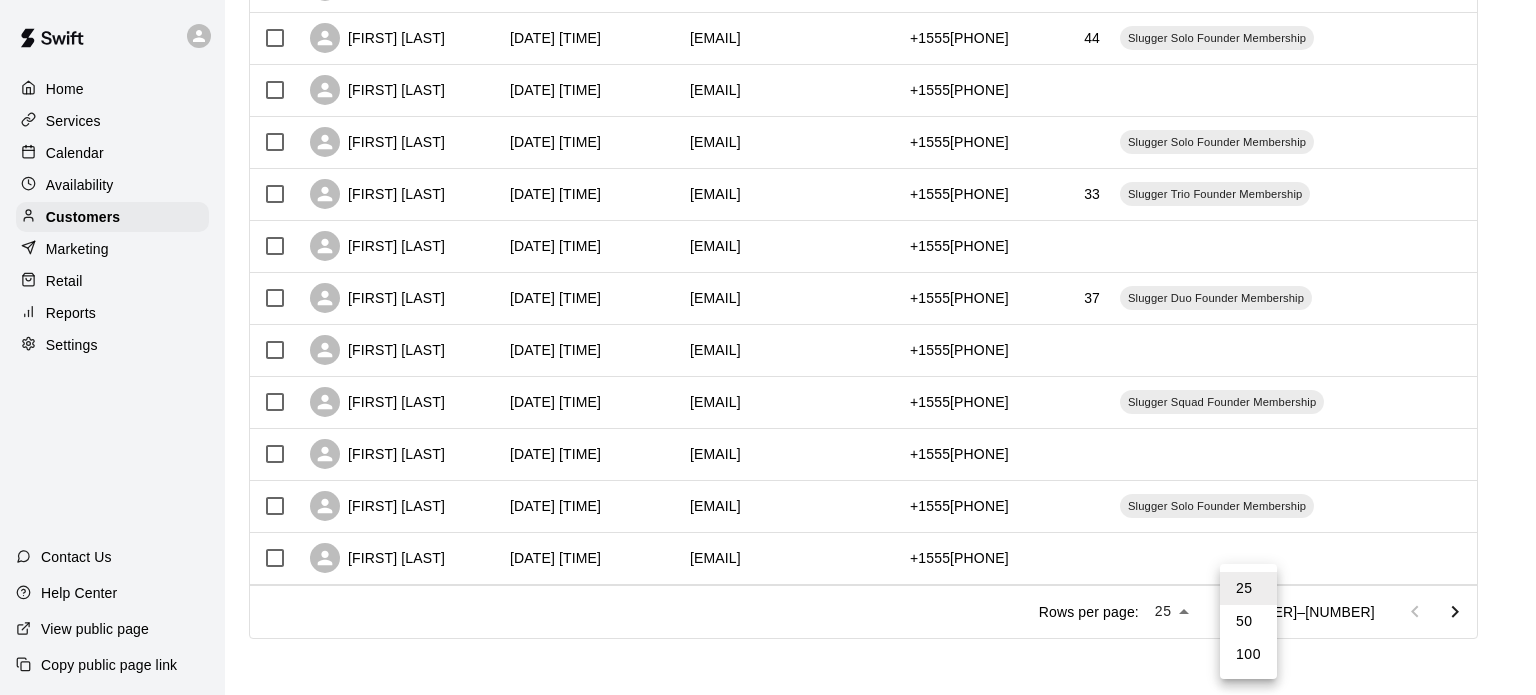 click on "100" at bounding box center [1248, 654] 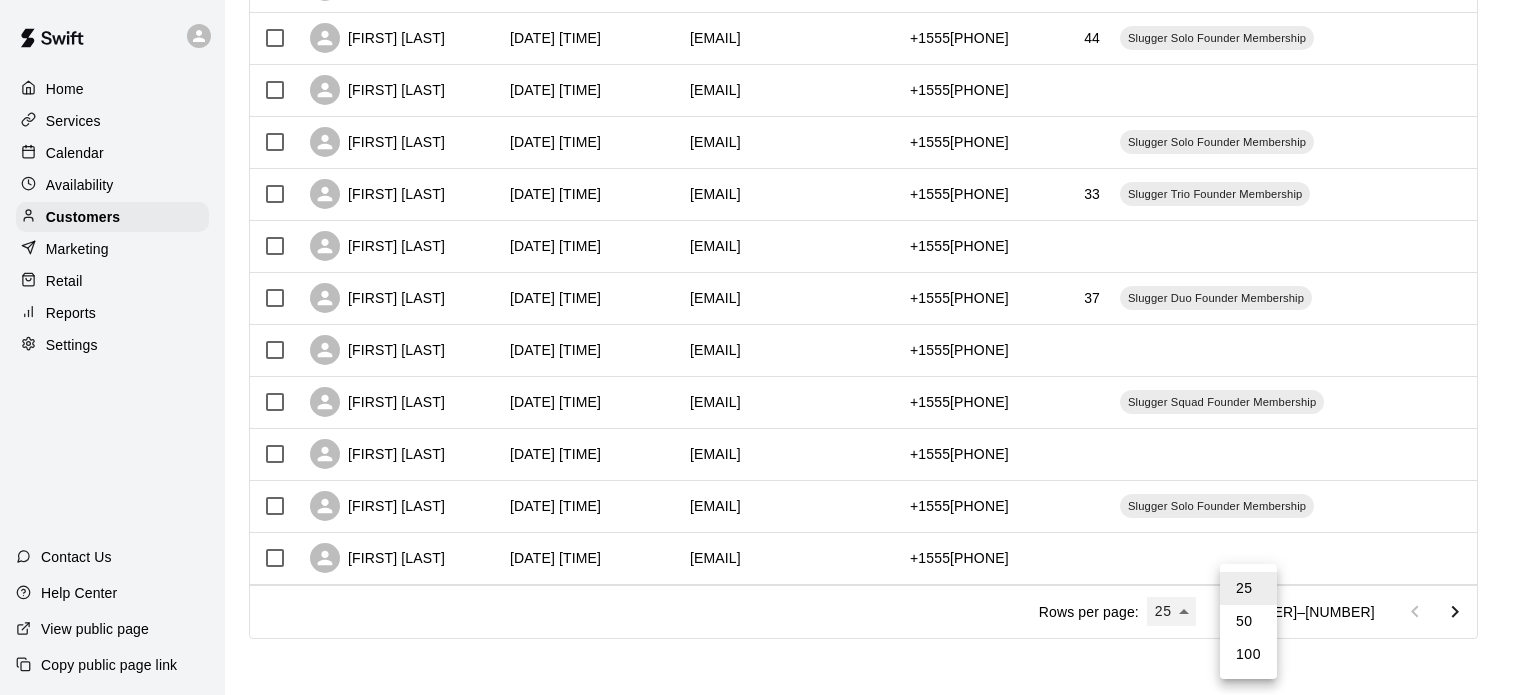 type on "***" 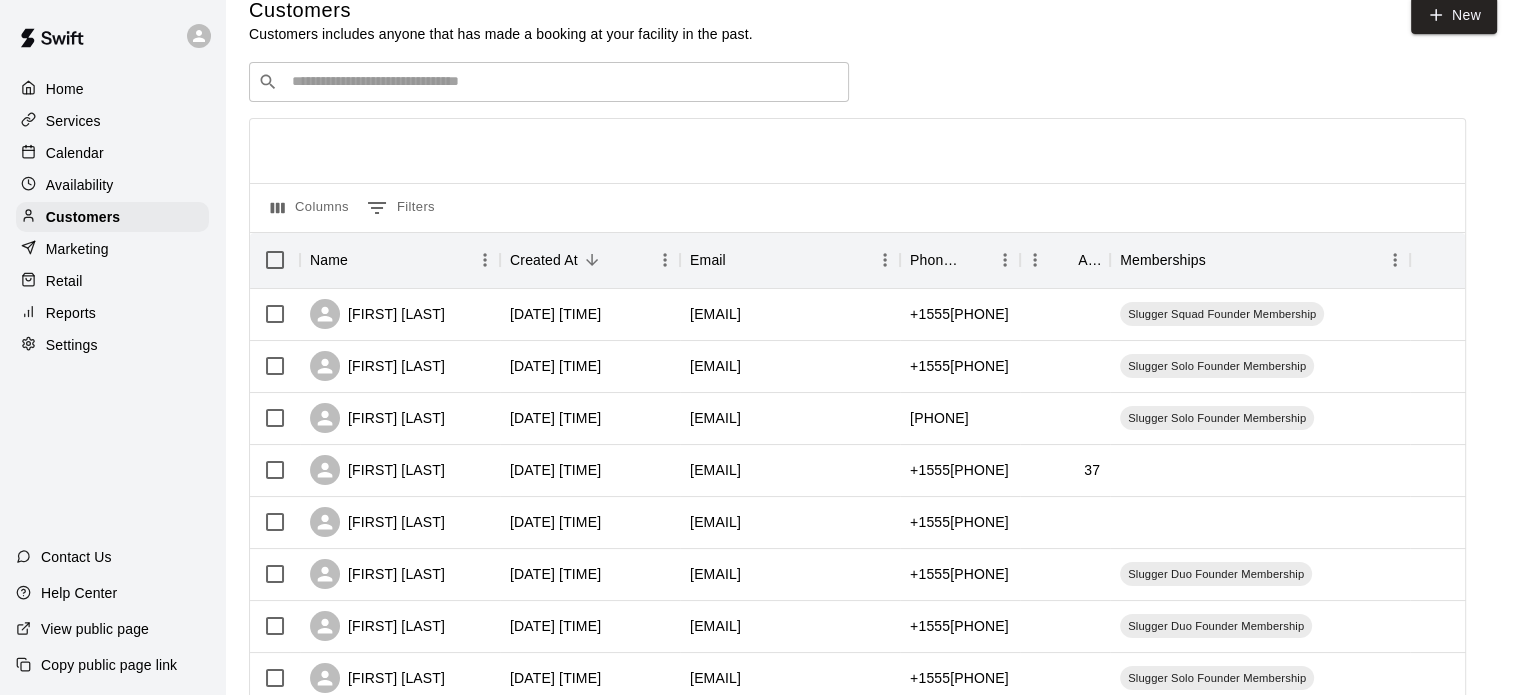 scroll, scrollTop: 5, scrollLeft: 0, axis: vertical 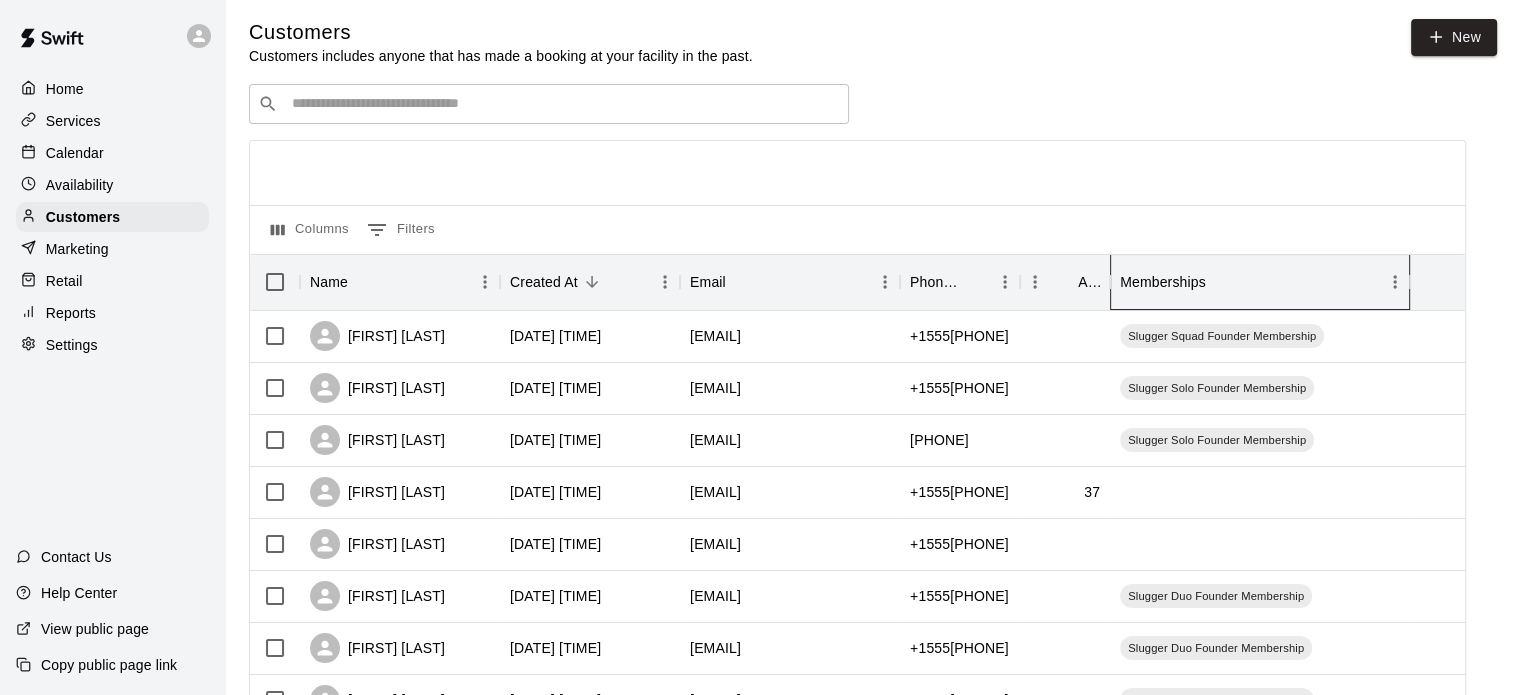 click on "Memberships" at bounding box center [1163, 282] 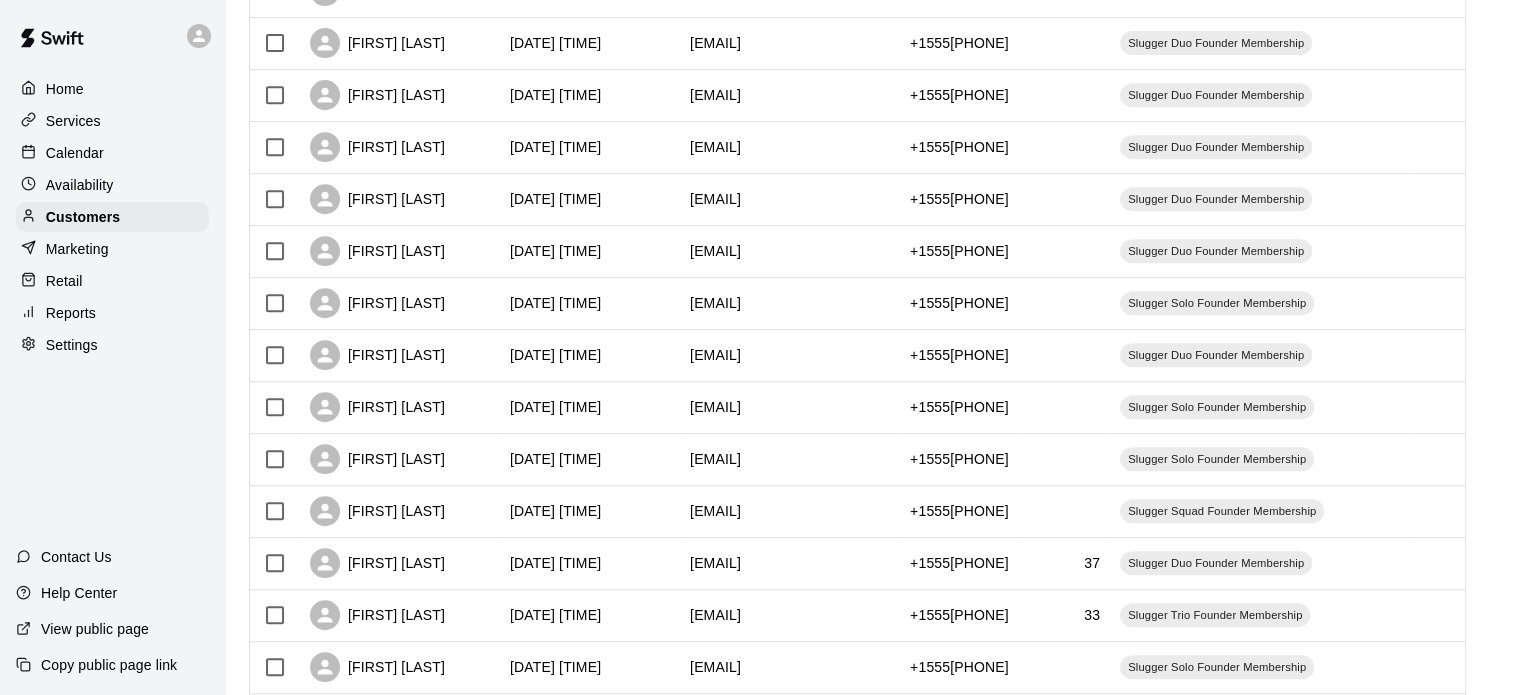 scroll, scrollTop: 903, scrollLeft: 0, axis: vertical 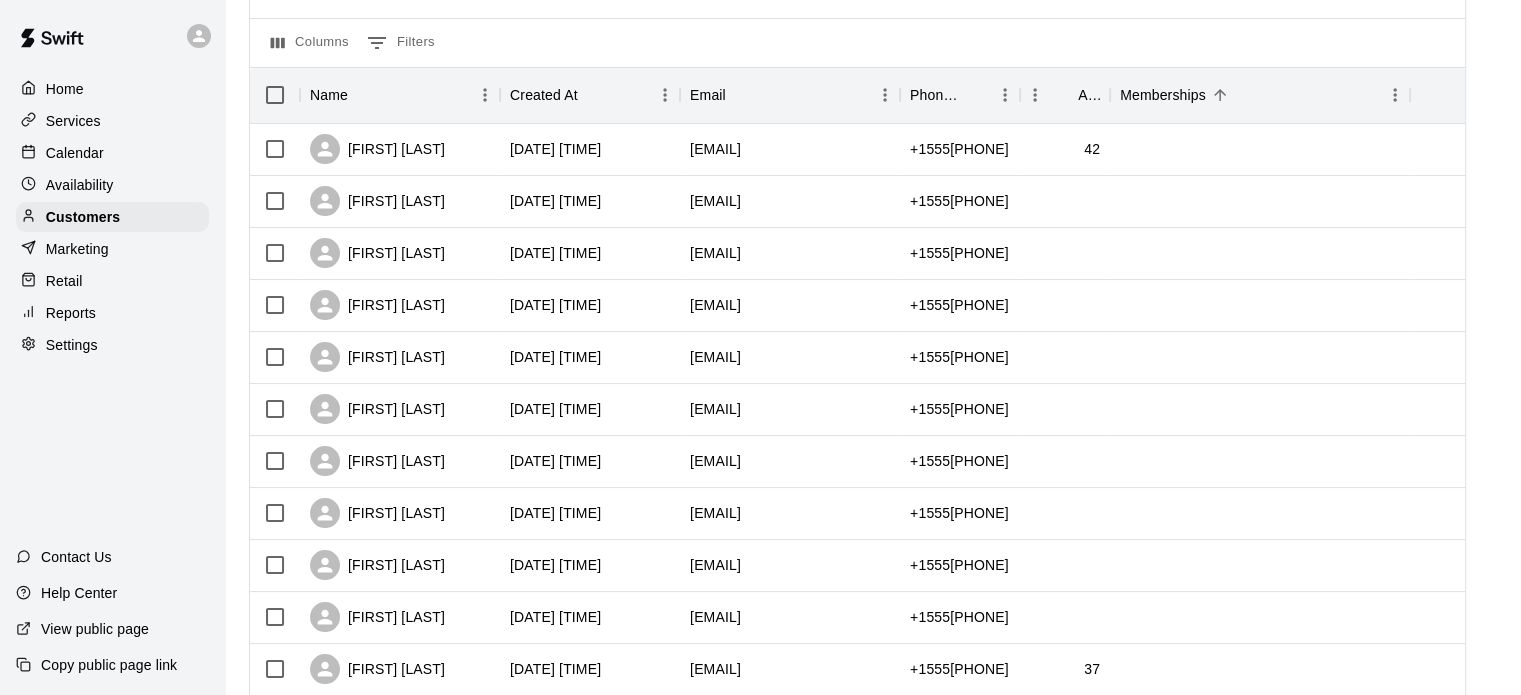 click on "Customers Customers includes anyone that has made a booking at your facility in the past.   New ​ ​ Columns 0 Filters Name Created At Email Phone Number Age Memberships [FIRST] [LAST] [DATE] [TIME] [EMAIL] +1555[PHONE] 42 [FIRST] [LAST] [DATE] [TIME] [EMAIL] +1555[PHONE] [FIRST] [LAST] [DATE] [TIME] [EMAIL] +1555[PHONE] [FIRST] [LAST] [DATE] [TIME] [EMAIL] +1555[PHONE] [FIRST] [LAST] [DATE] [TIME] [EMAIL] +1555[PHONE] 37 [FIRST] [LAST] [DATE] [TIME] [EMAIL] +1555[PHONE] [FIRST] [LAST] [DATE] [TIME] [EMAIL] +1555[PHONE] [FIRST] [LAST] [DATE] [TIME] [EMAIL] +1555[PHONE] Slugger Duo Founder Membership [FIRST] [LAST] [DATE] [TIME] [EMAIL] +1555[PHONE] Slugger Duo Founder Membership [FIRST] [LAST] [DATE] [TIME] [EMAIL] 37 33" at bounding box center [873, 915] 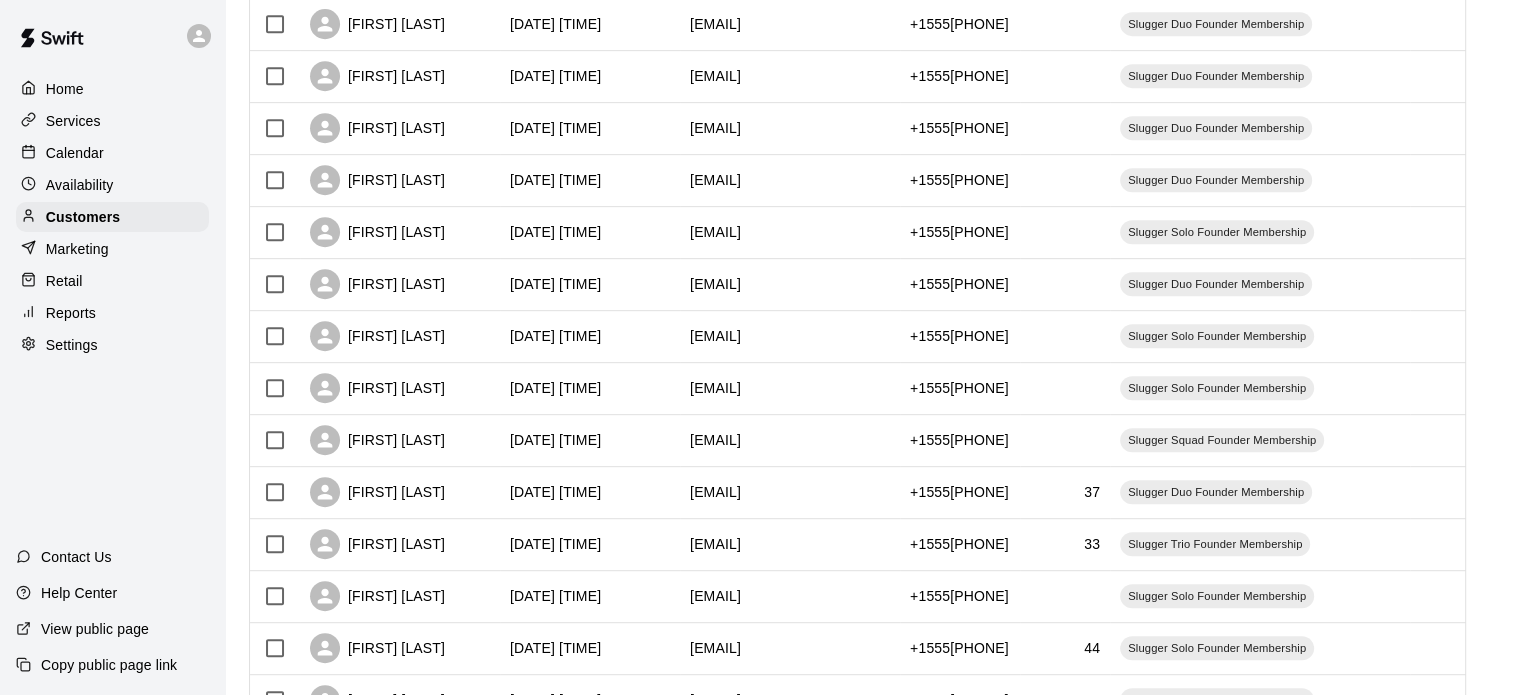 scroll, scrollTop: 1010, scrollLeft: 0, axis: vertical 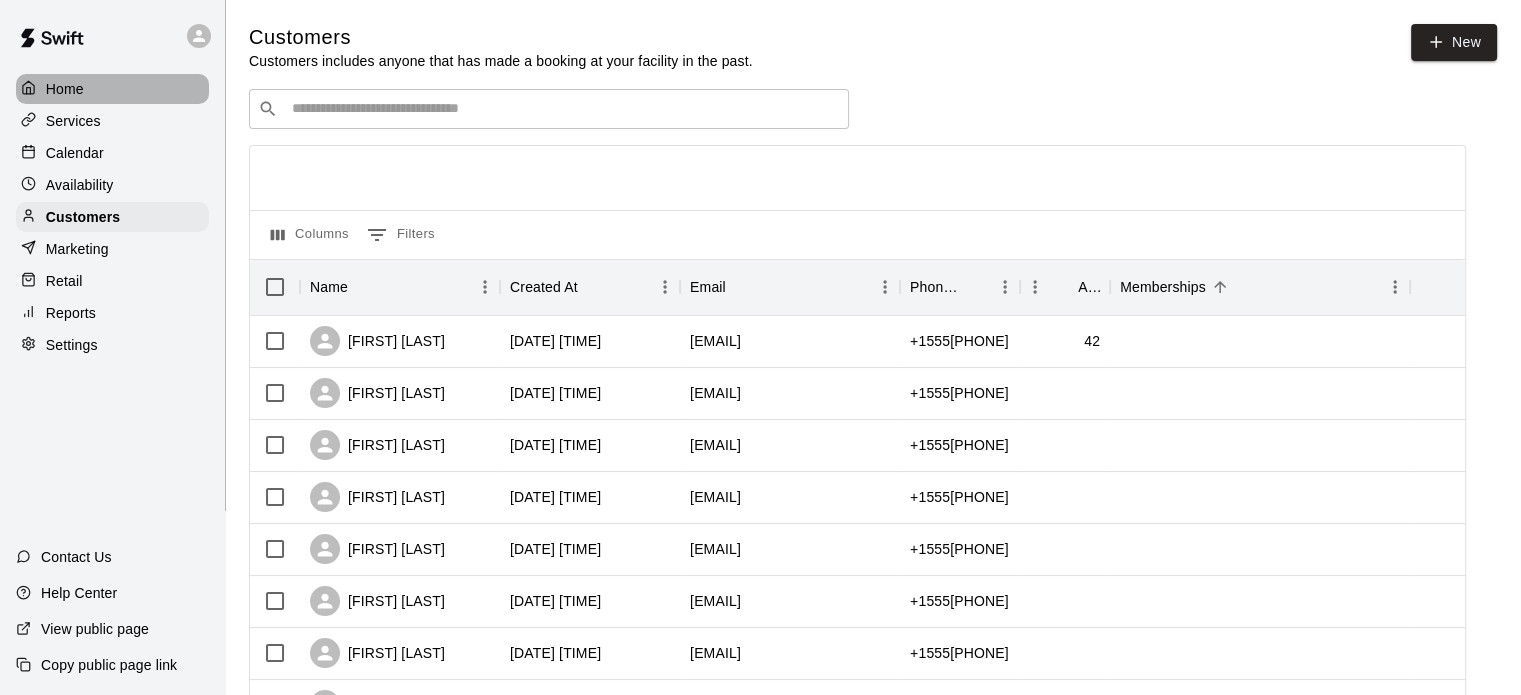 click on "Home" at bounding box center (65, 89) 